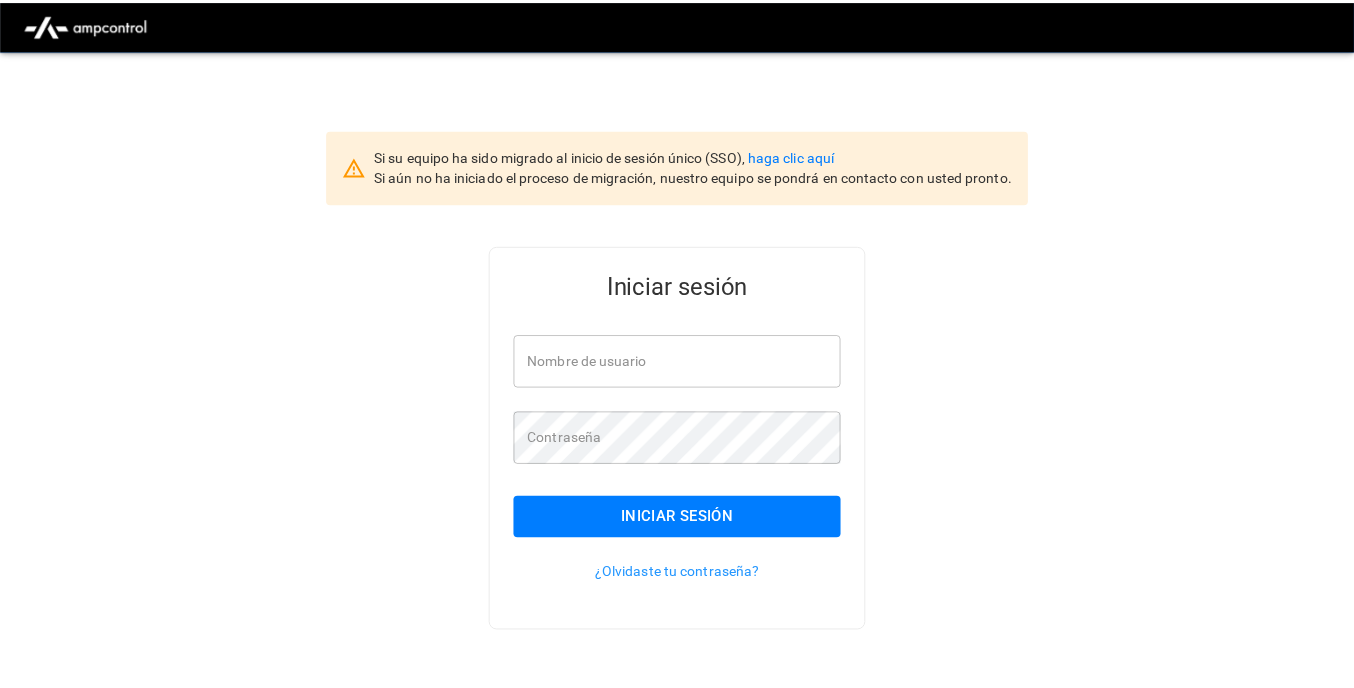 scroll, scrollTop: 0, scrollLeft: 0, axis: both 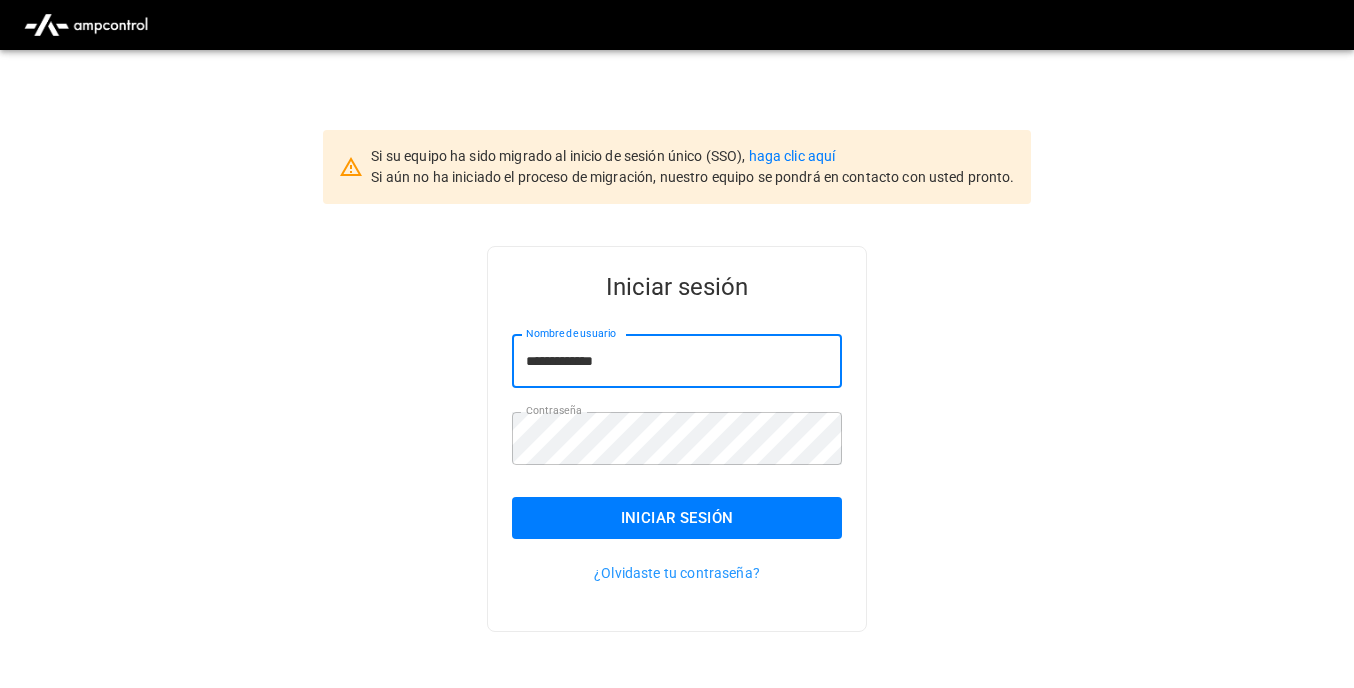 click on "**********" at bounding box center (677, 361) 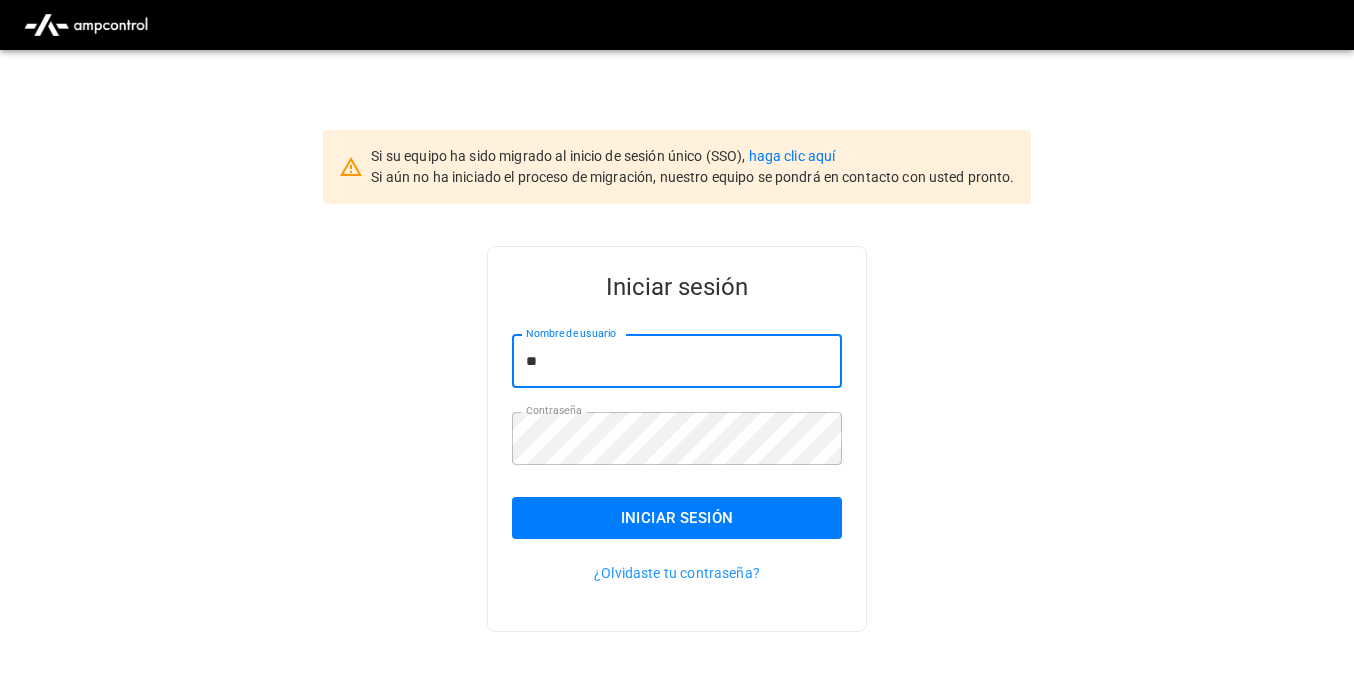 type on "*" 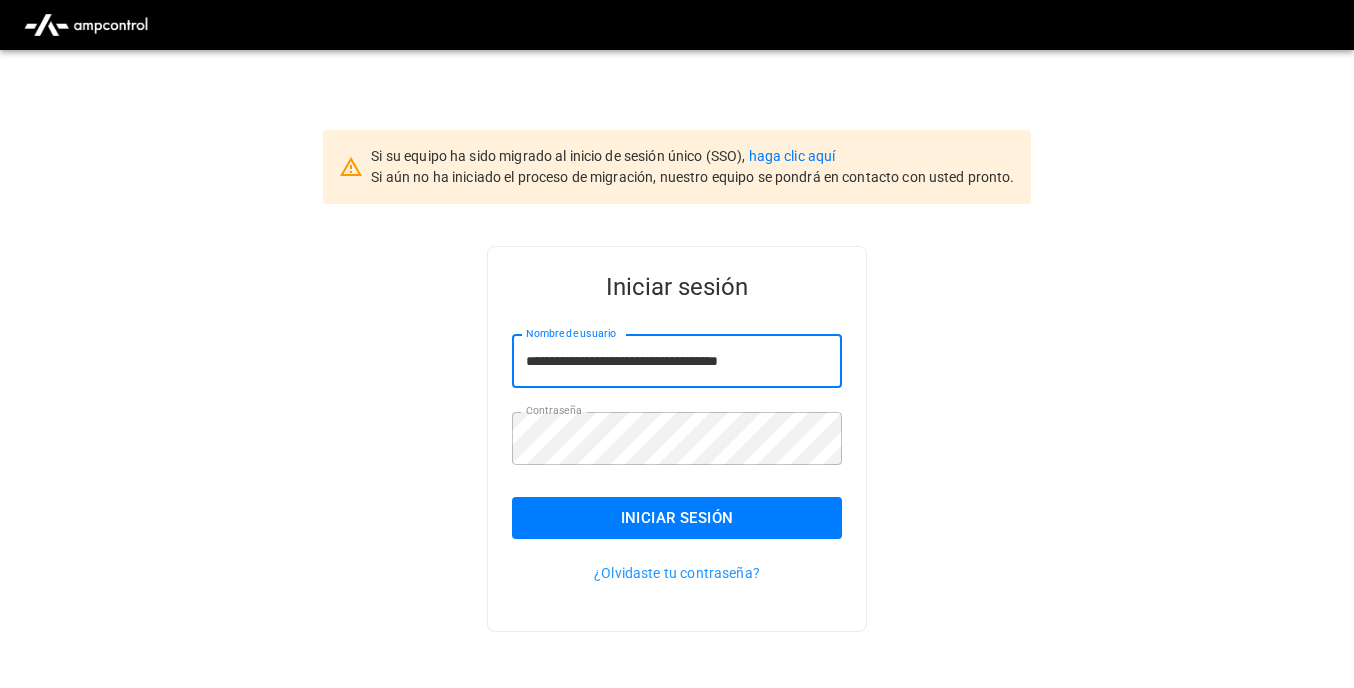 type on "**********" 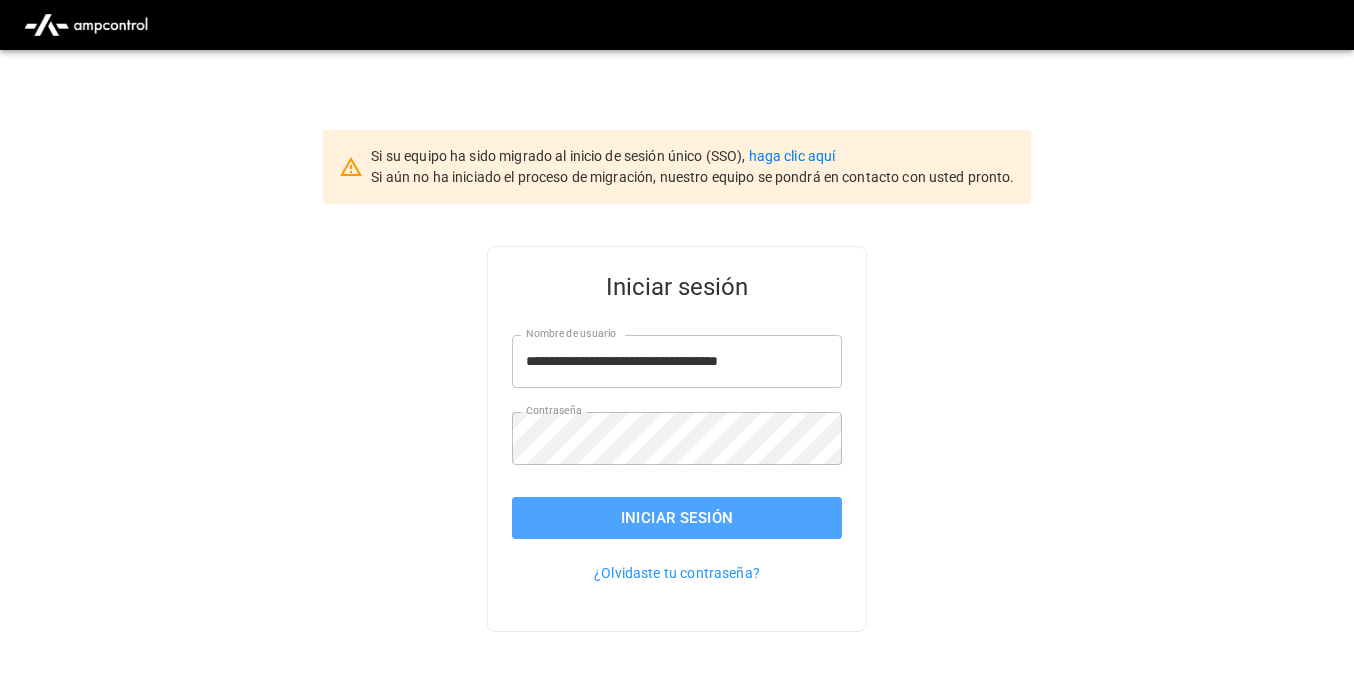 click on "Iniciar sesión" at bounding box center [677, 518] 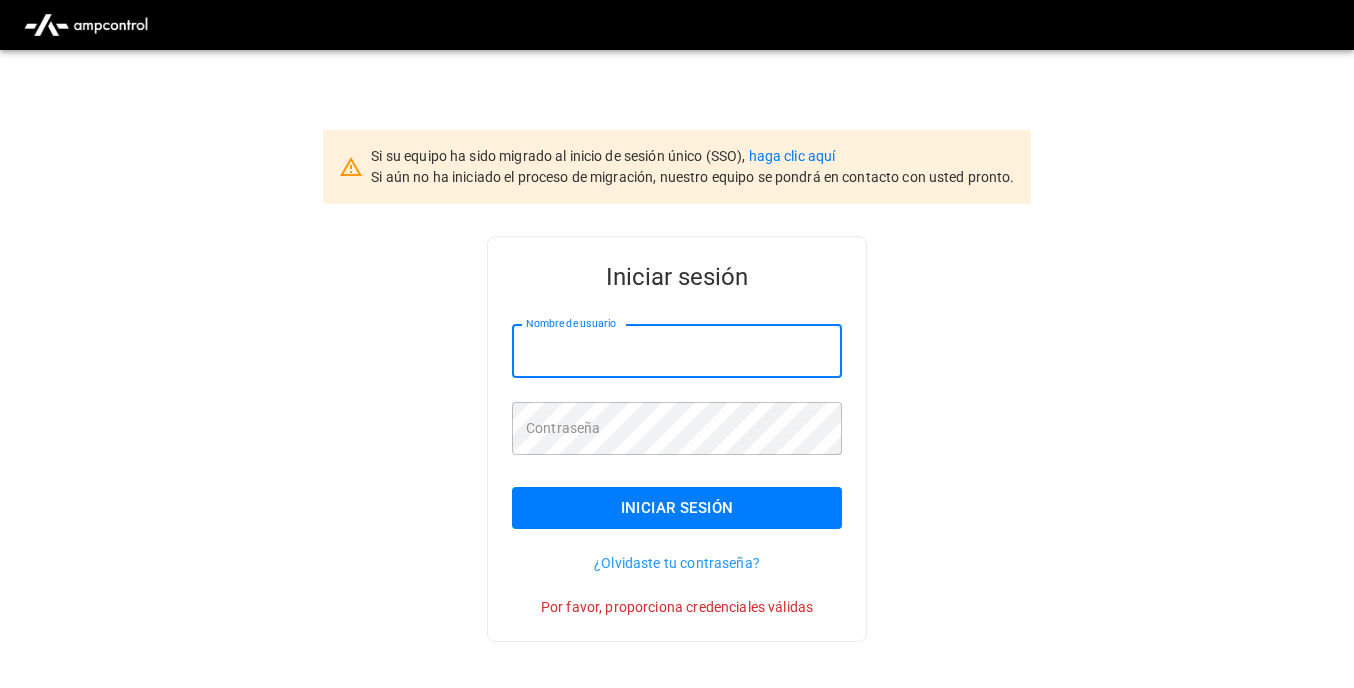 click on "Nombre de usuario" at bounding box center [677, 351] 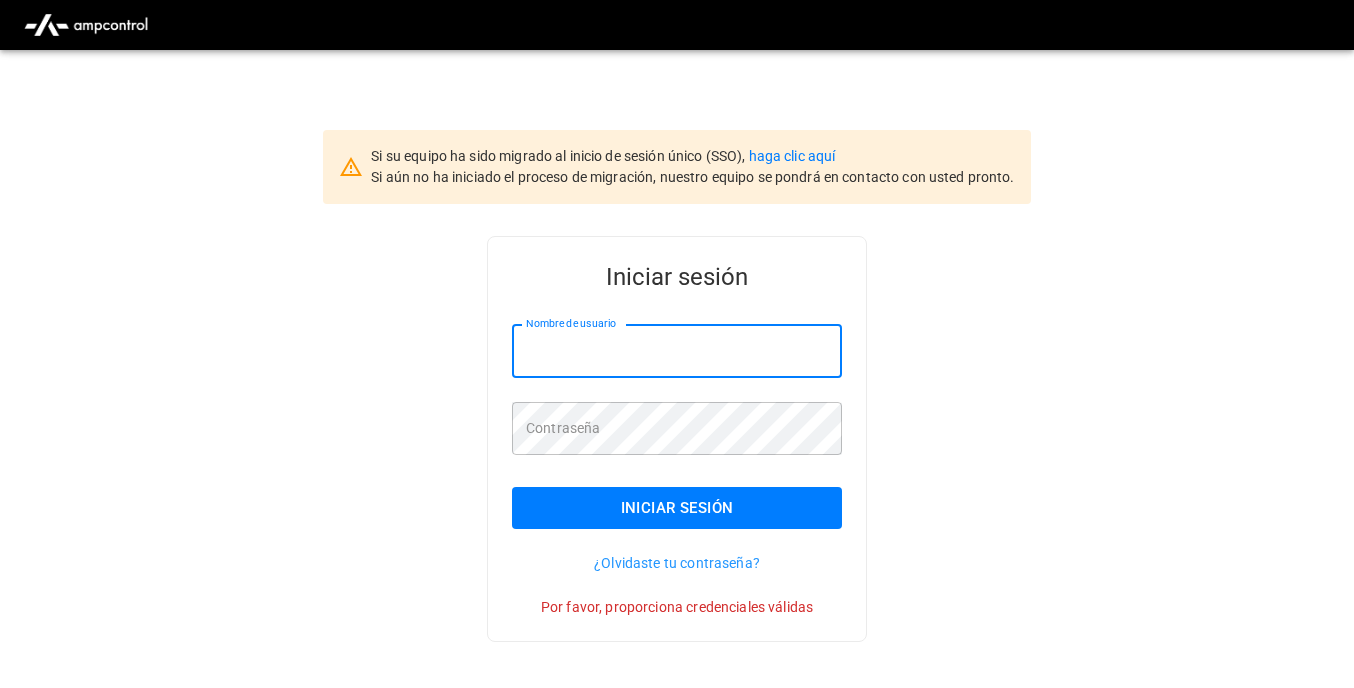 type on "**********" 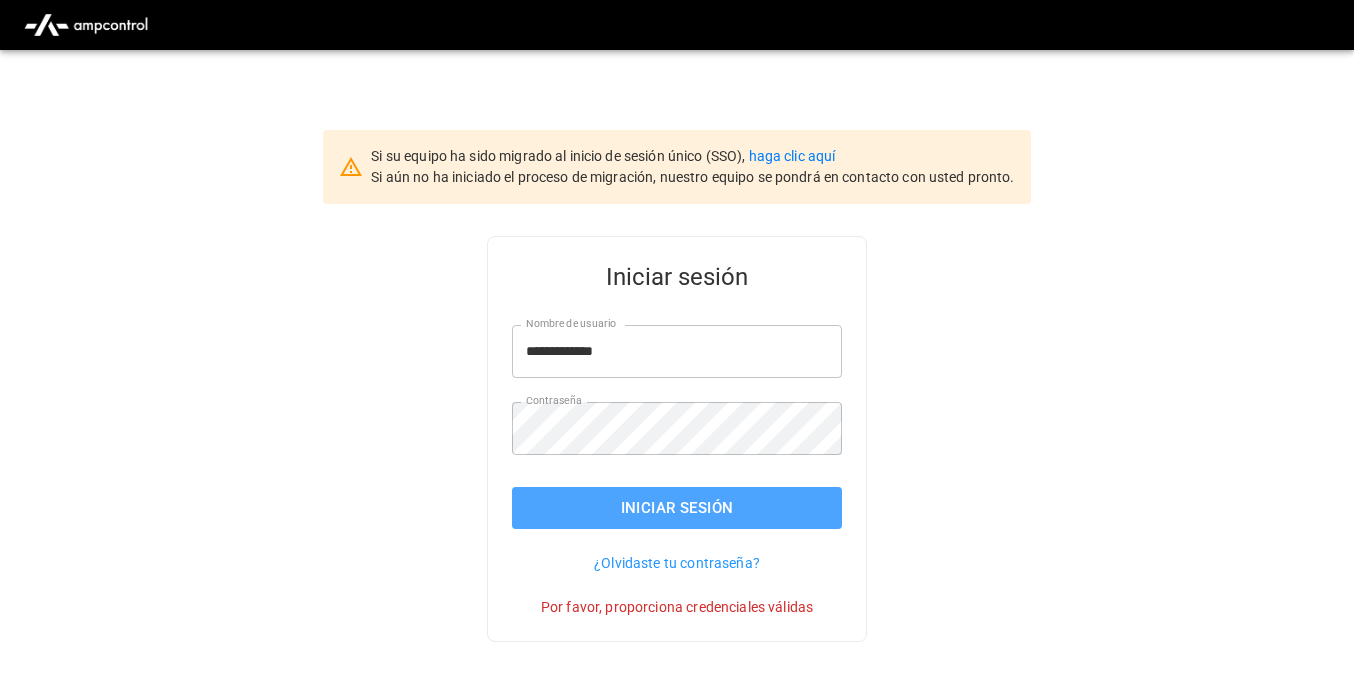 click on "Iniciar sesión" at bounding box center (677, 508) 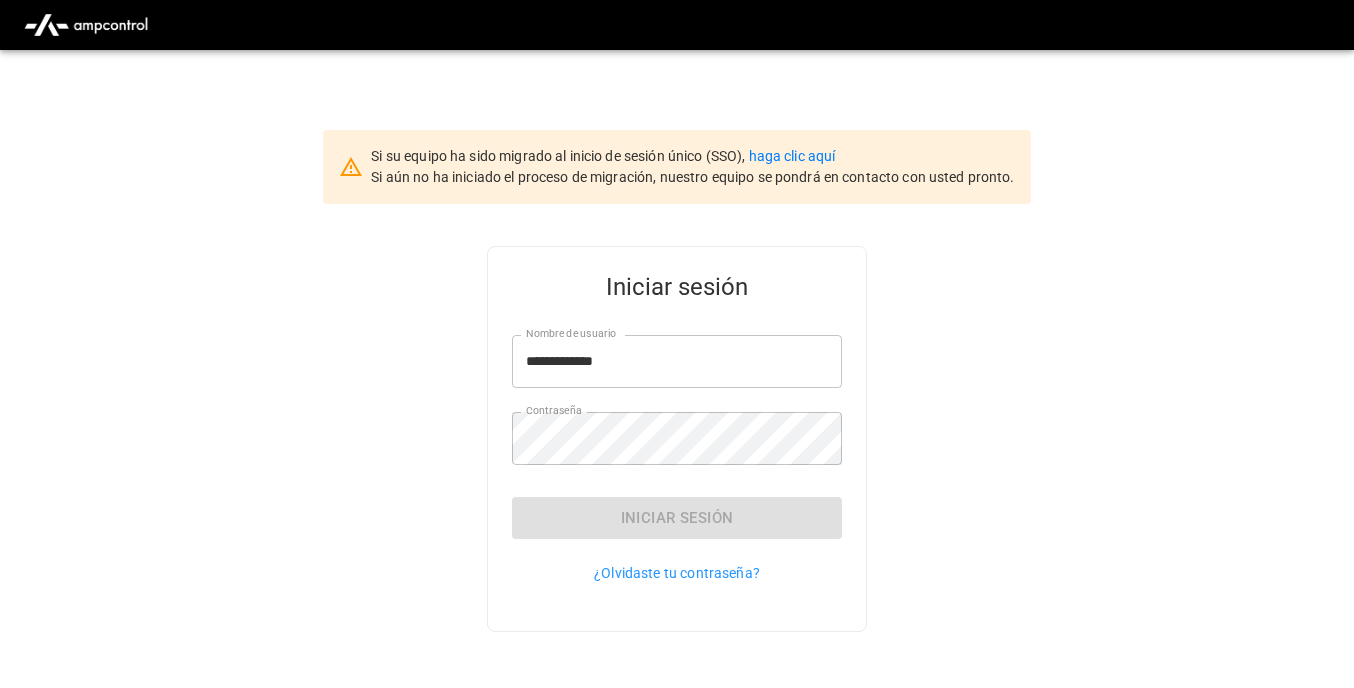 type 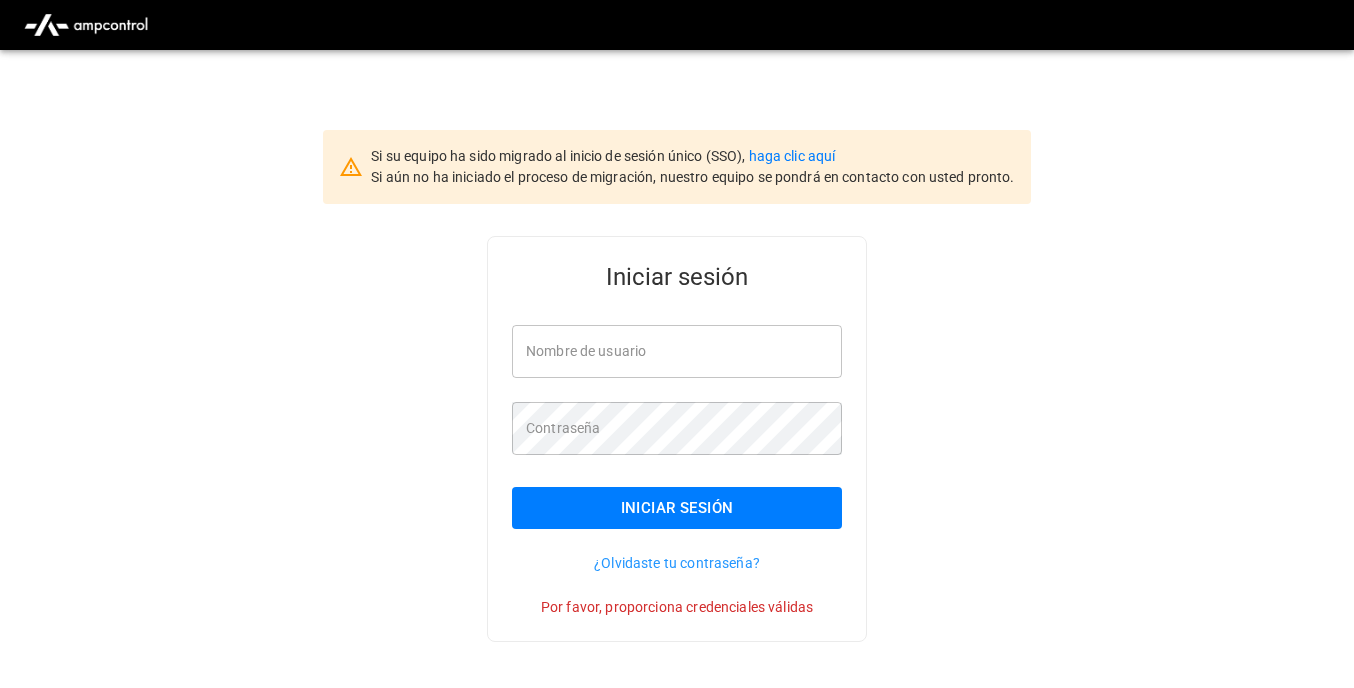 click on "Iniciar sesión" at bounding box center [677, 508] 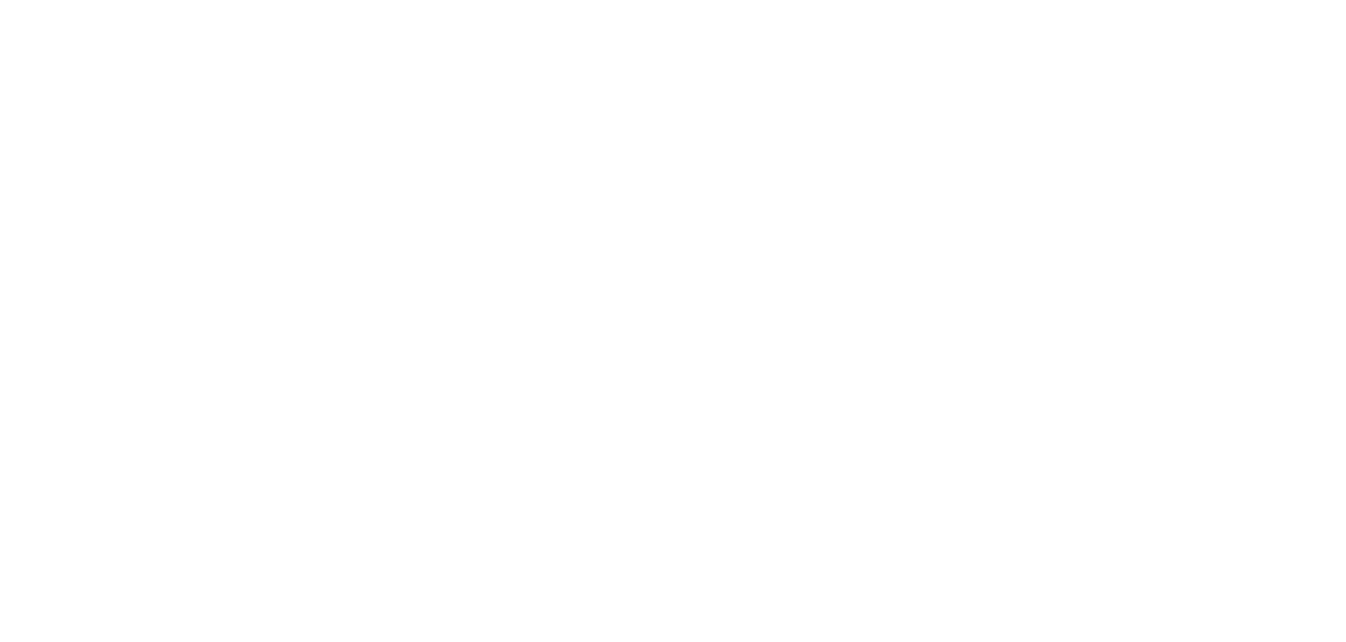 scroll, scrollTop: 0, scrollLeft: 0, axis: both 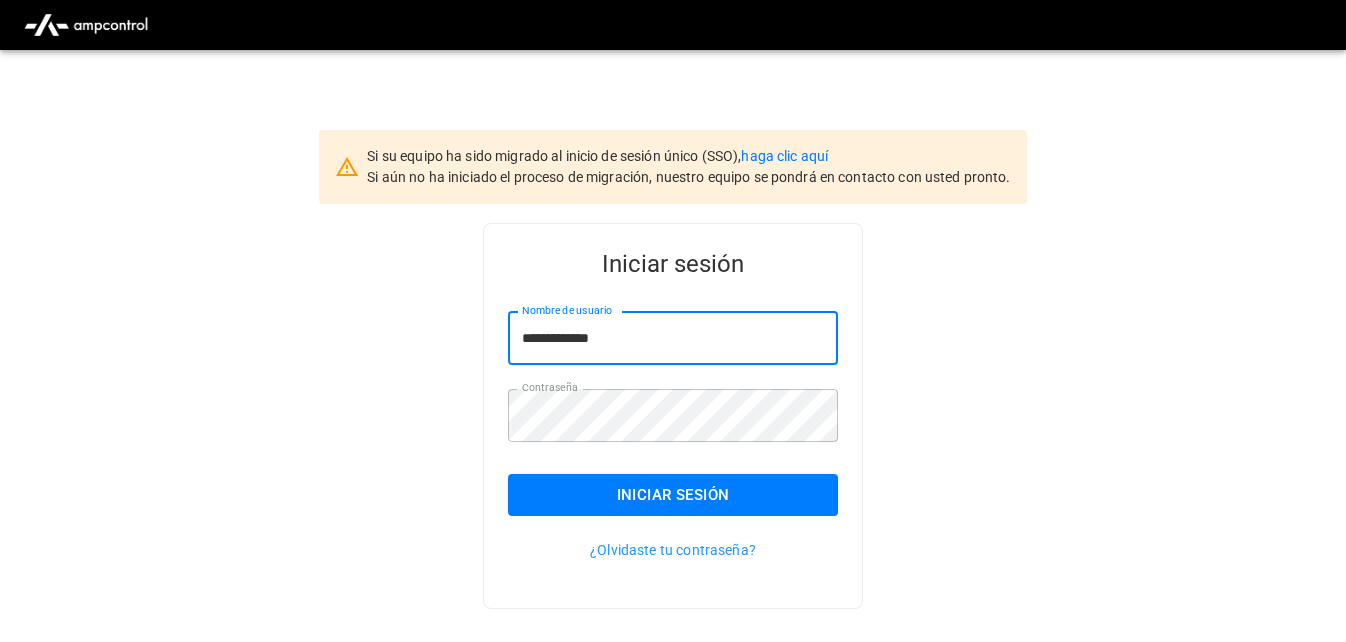 click on "**********" at bounding box center [673, 338] 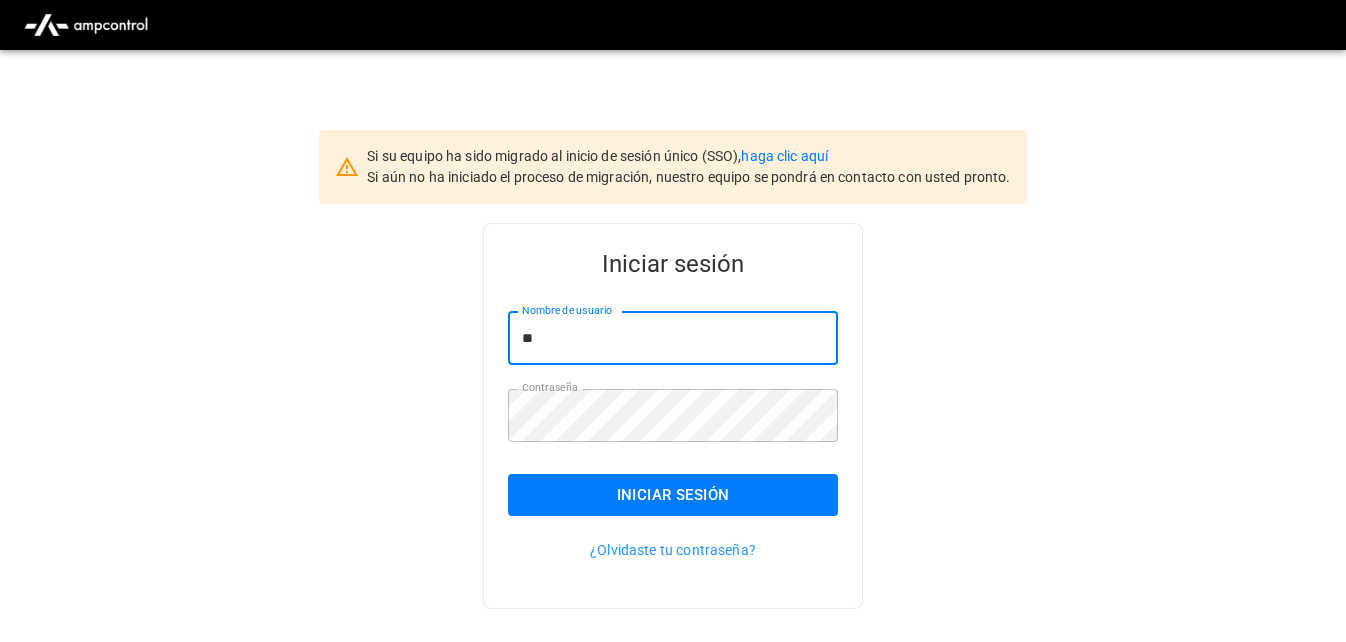 type on "*" 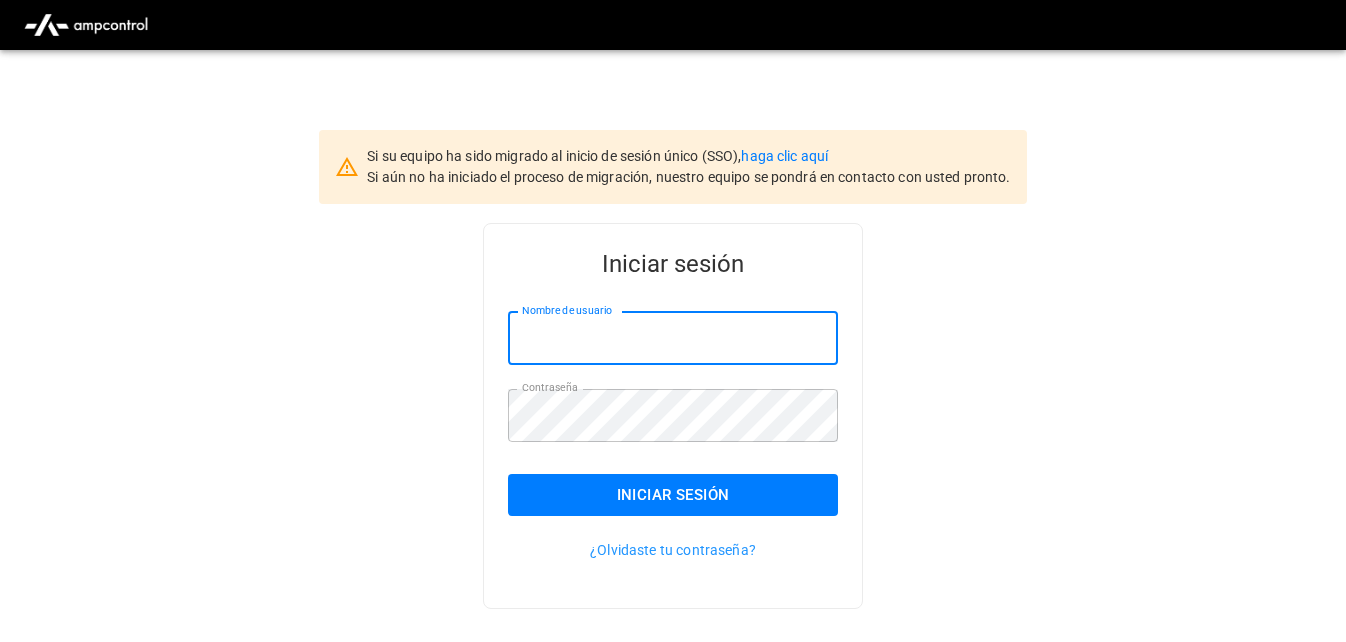 paste on "**********" 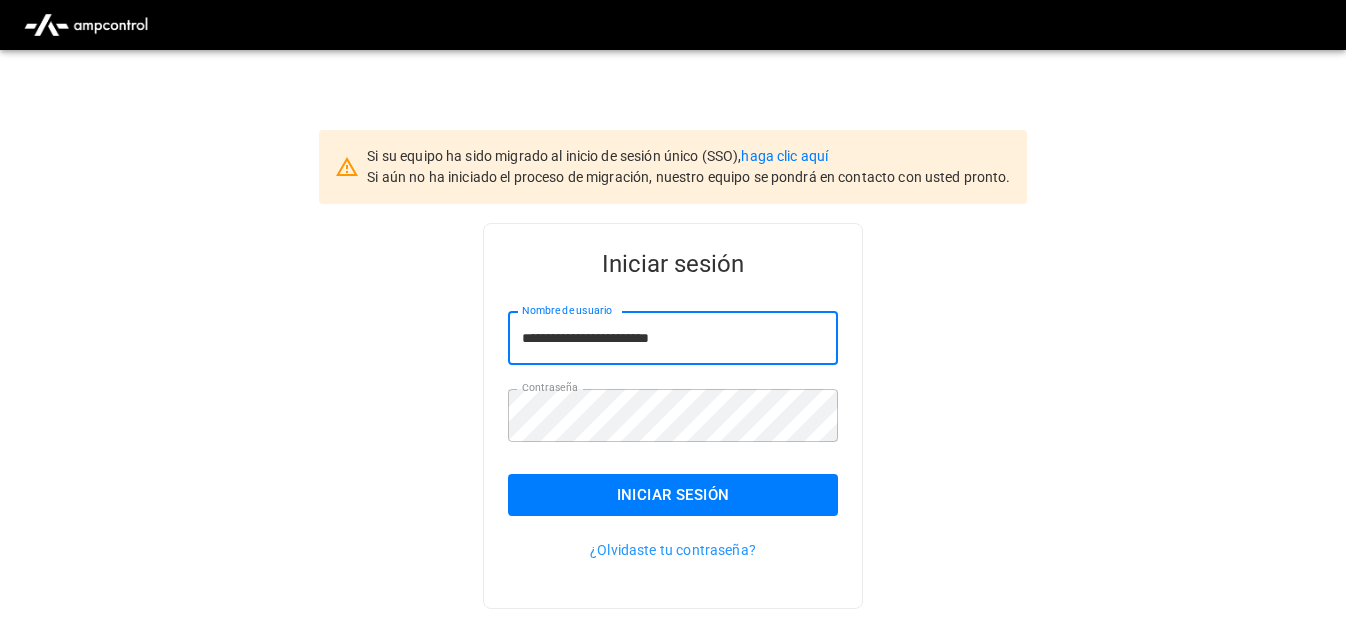 click on "**********" at bounding box center [673, 338] 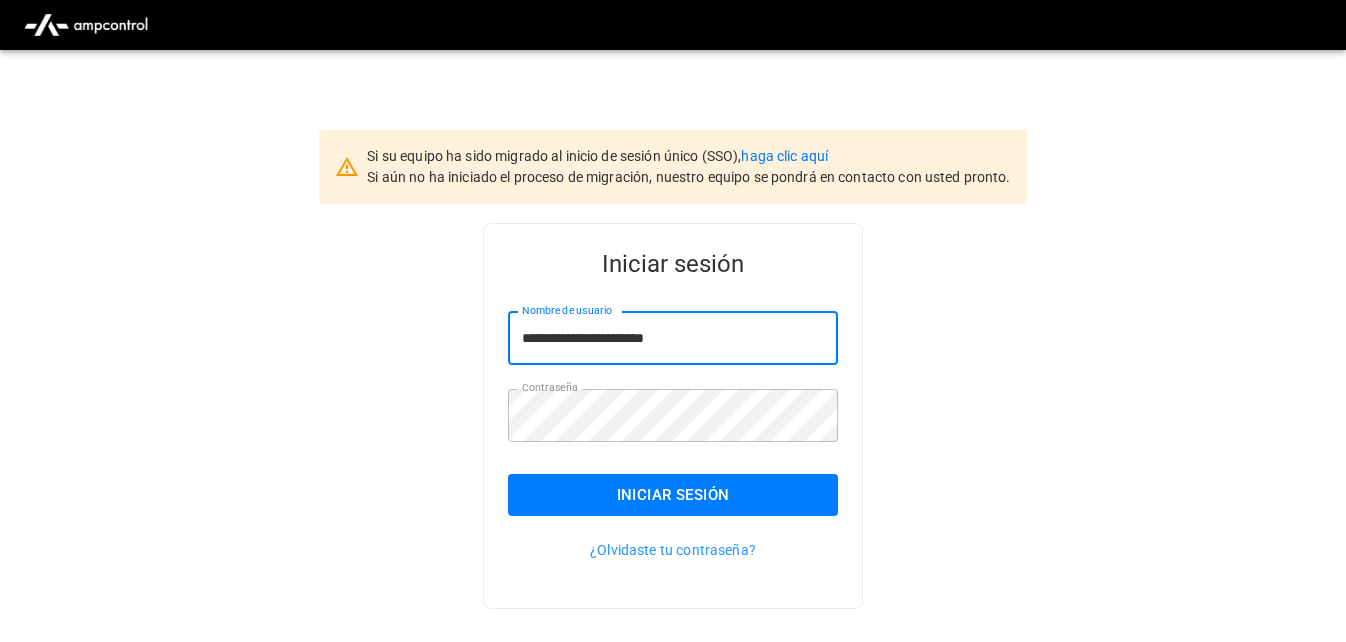 type on "**********" 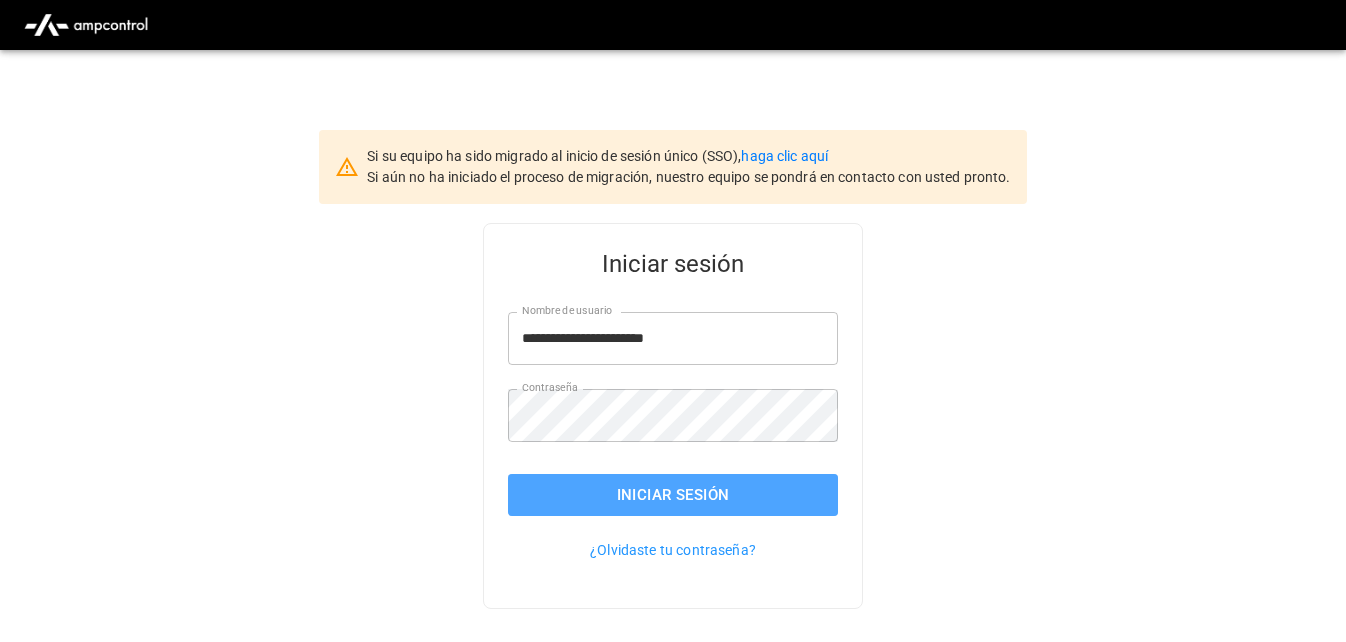click on "Iniciar sesión" at bounding box center (673, 495) 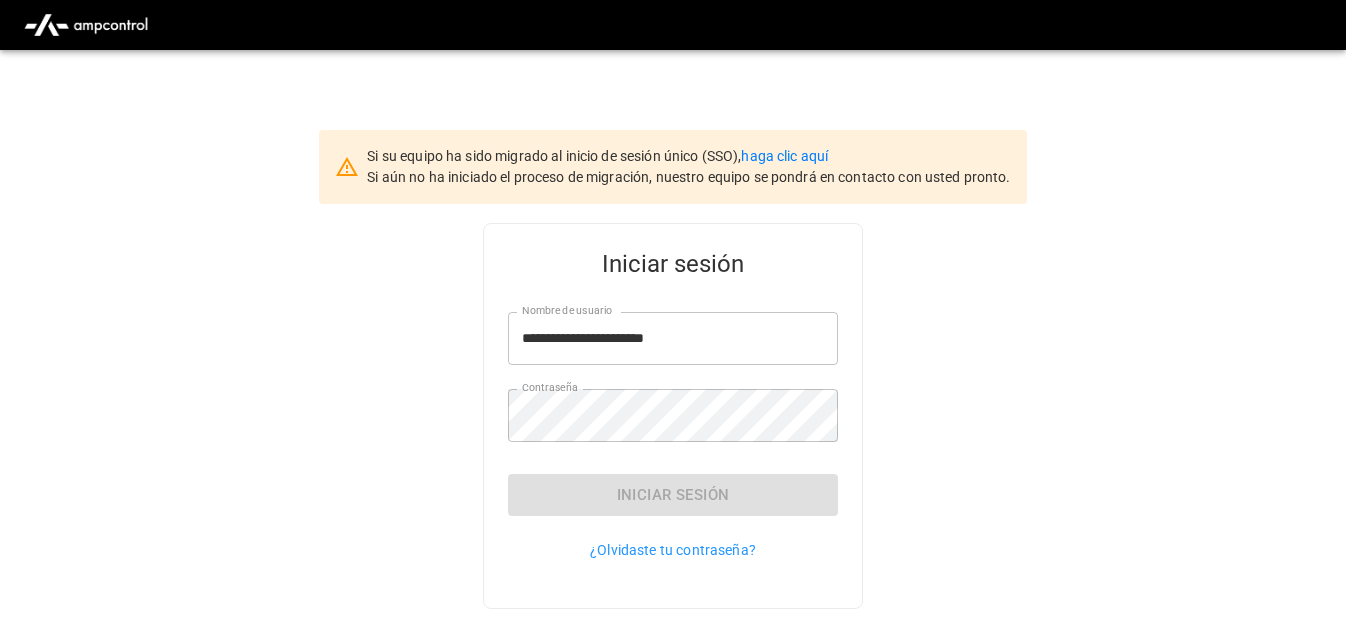 type 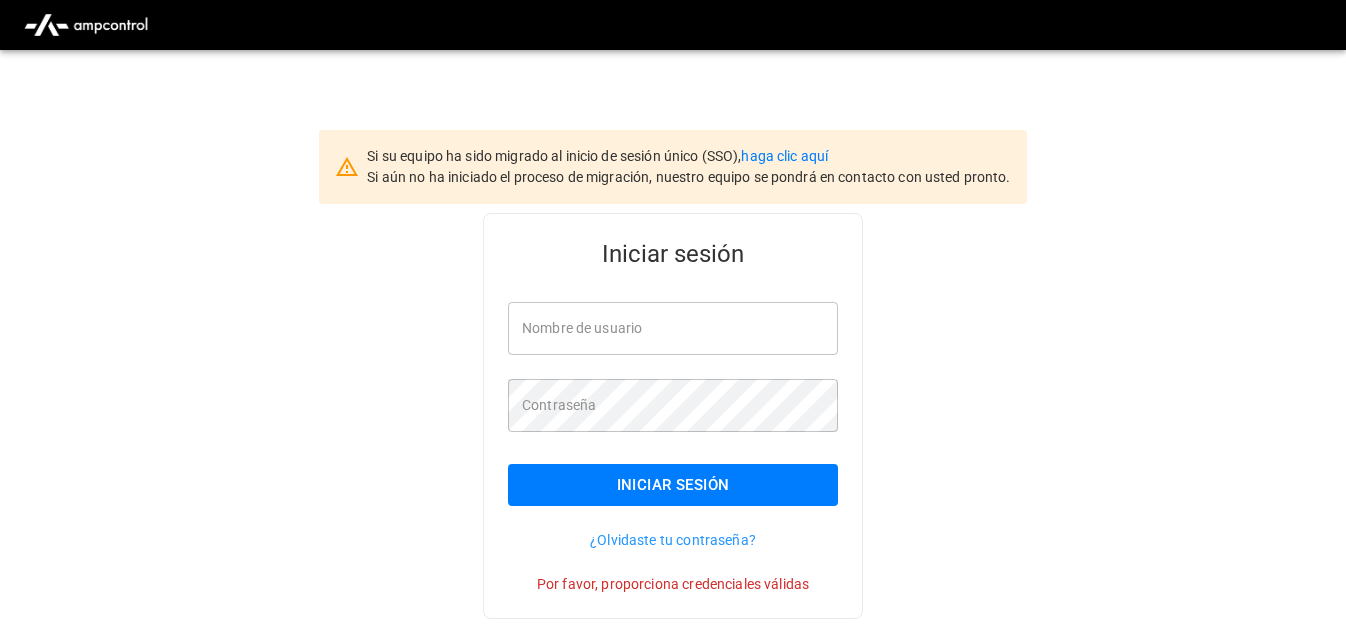 click on "Nombre de usuario" at bounding box center (673, 328) 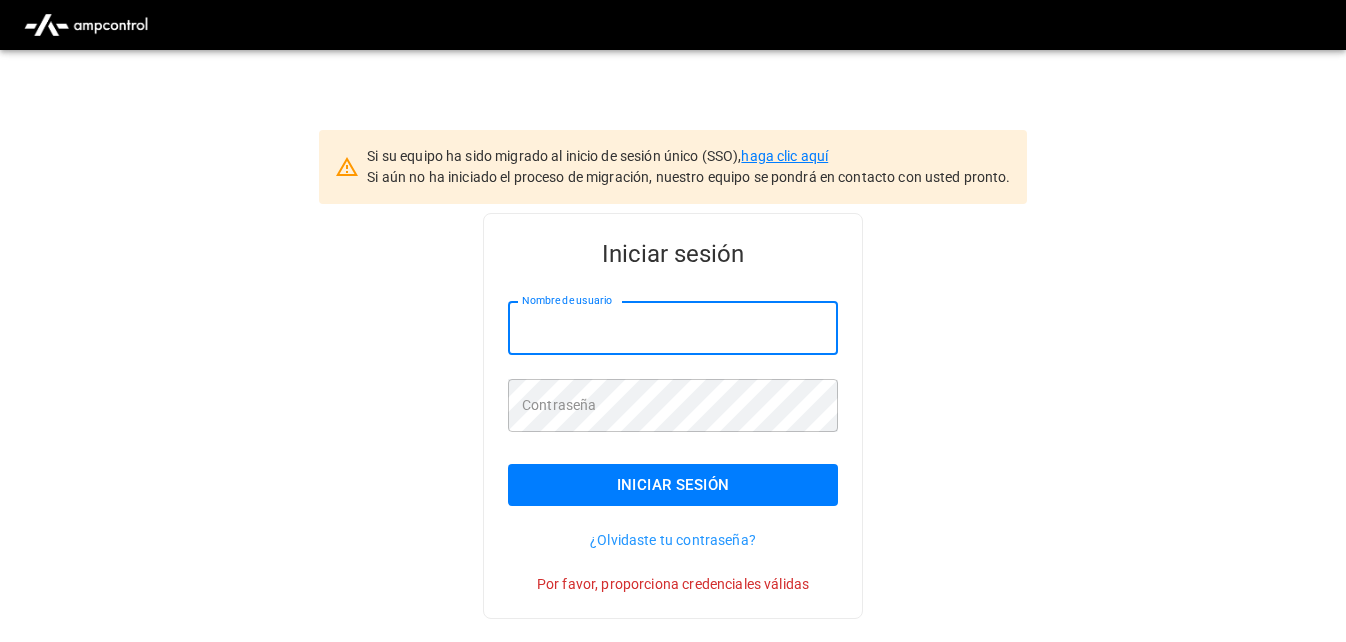 click on "haga clic aquí" at bounding box center (784, 156) 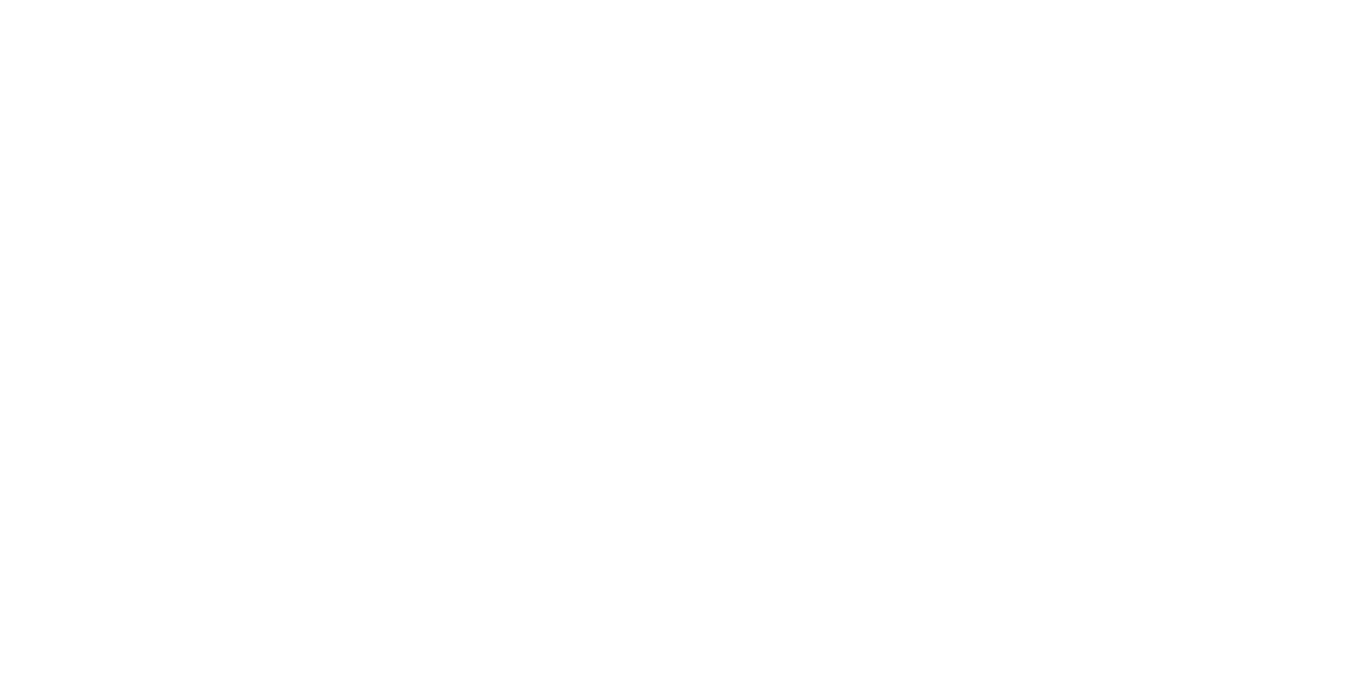 scroll, scrollTop: 0, scrollLeft: 0, axis: both 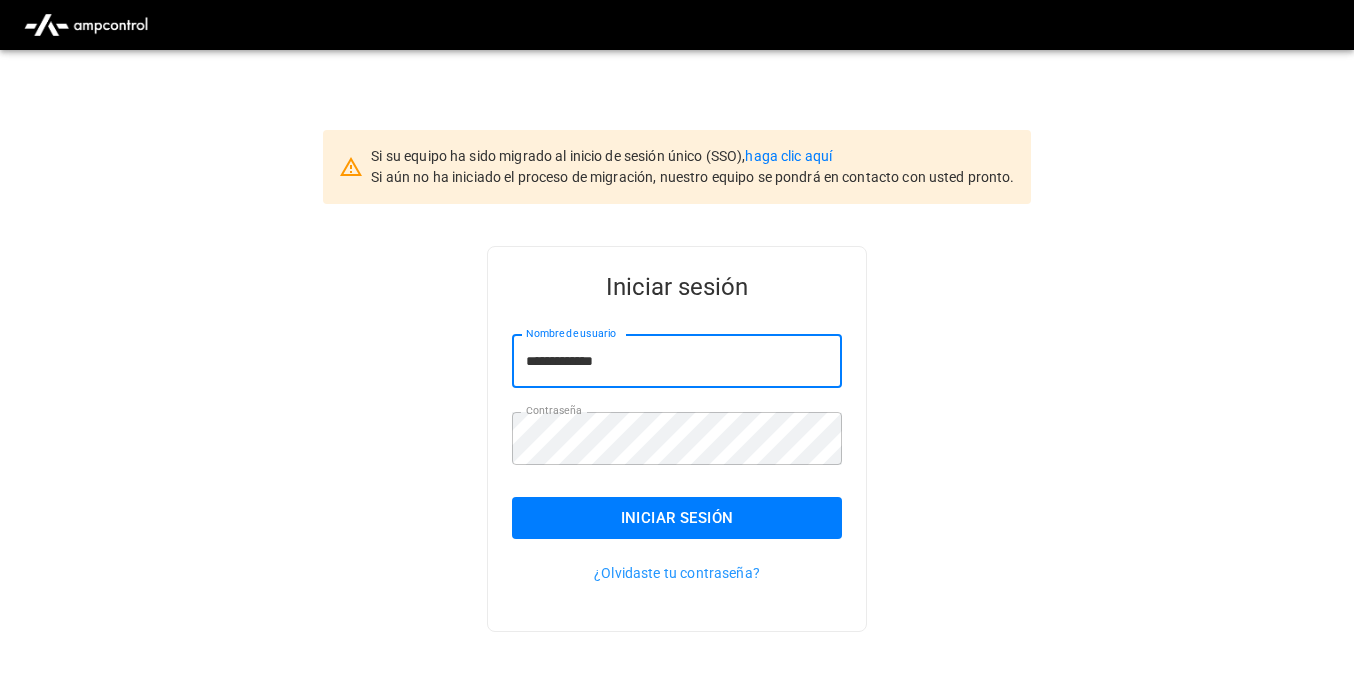 click on "**********" at bounding box center [677, 361] 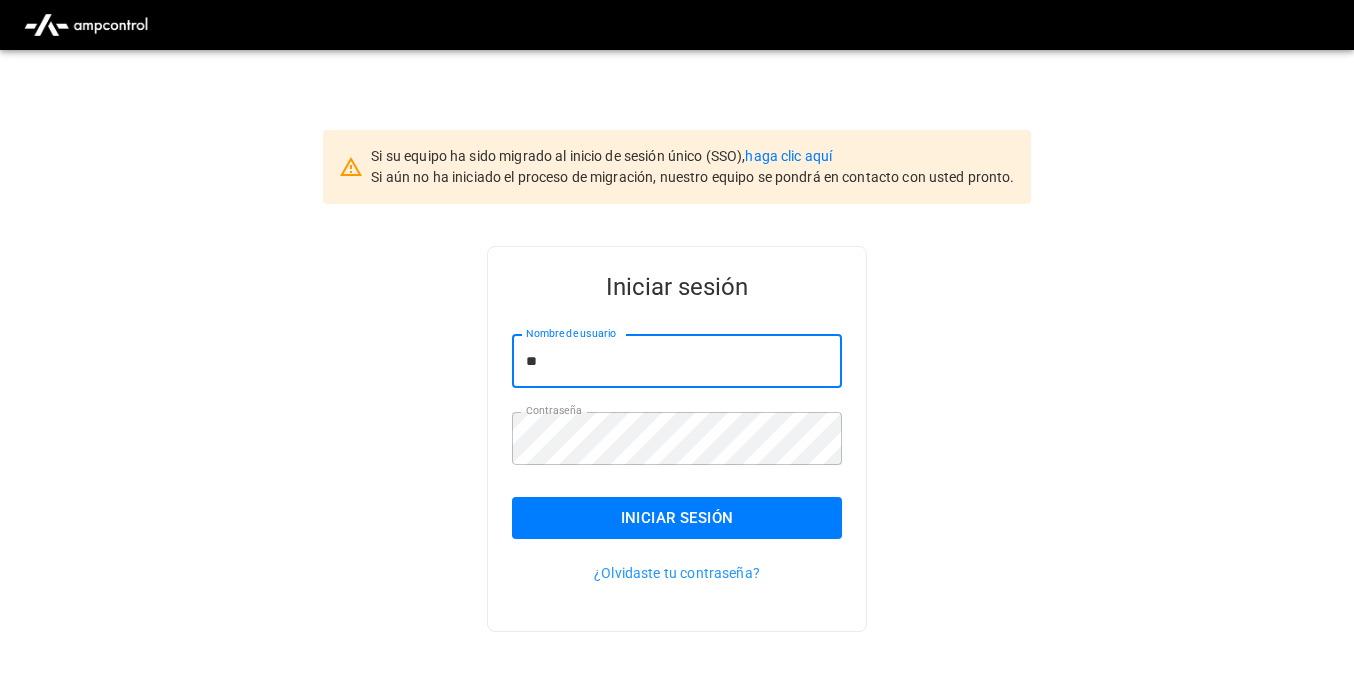 type on "*" 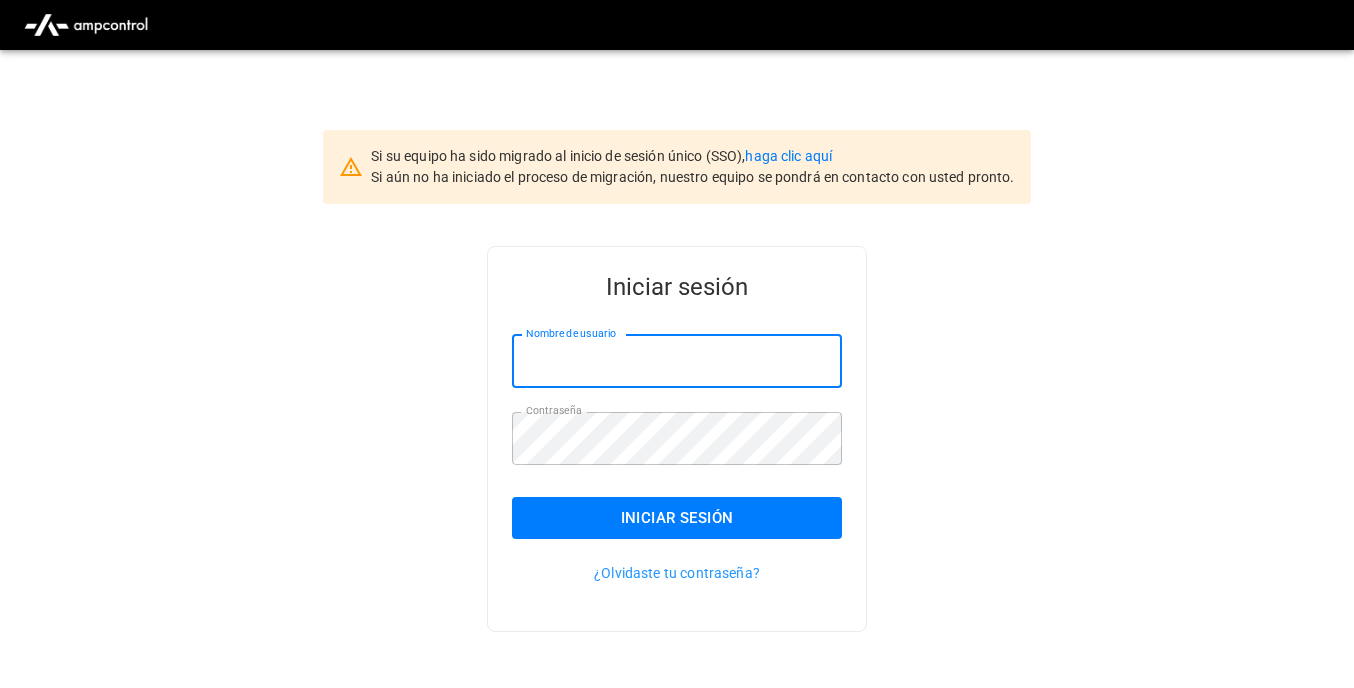 paste on "**********" 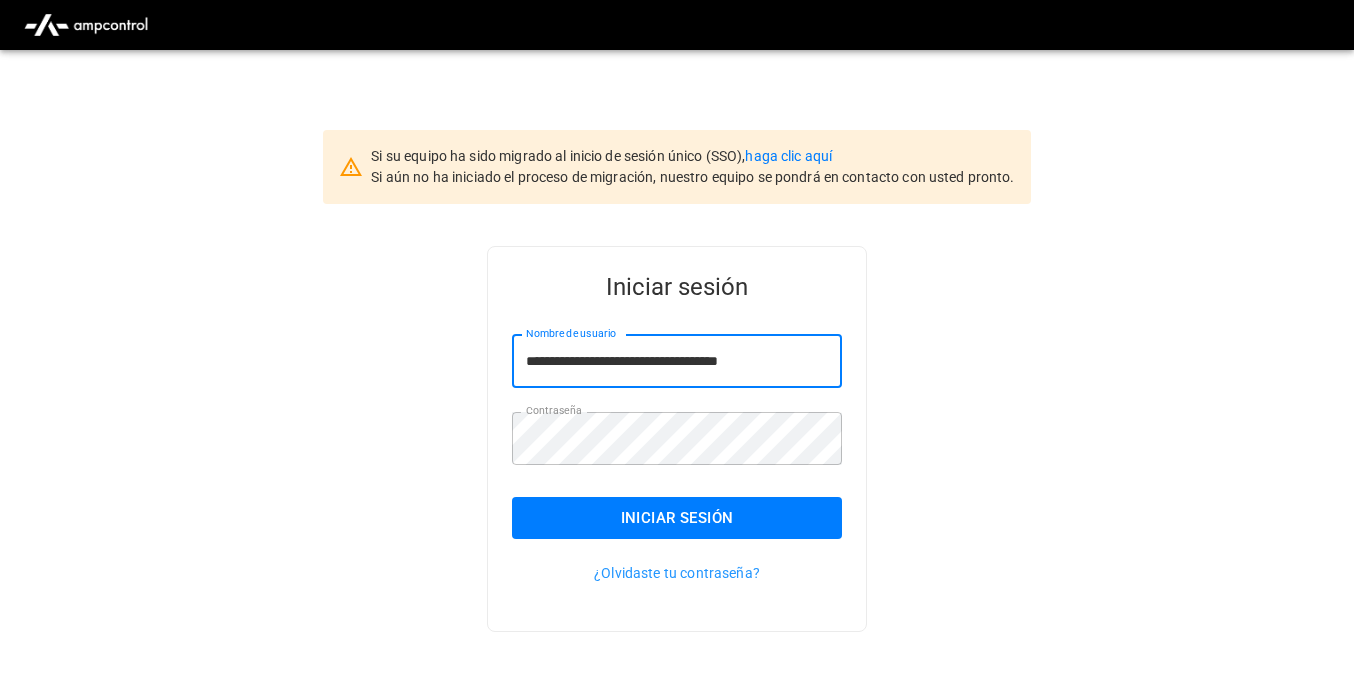type on "**********" 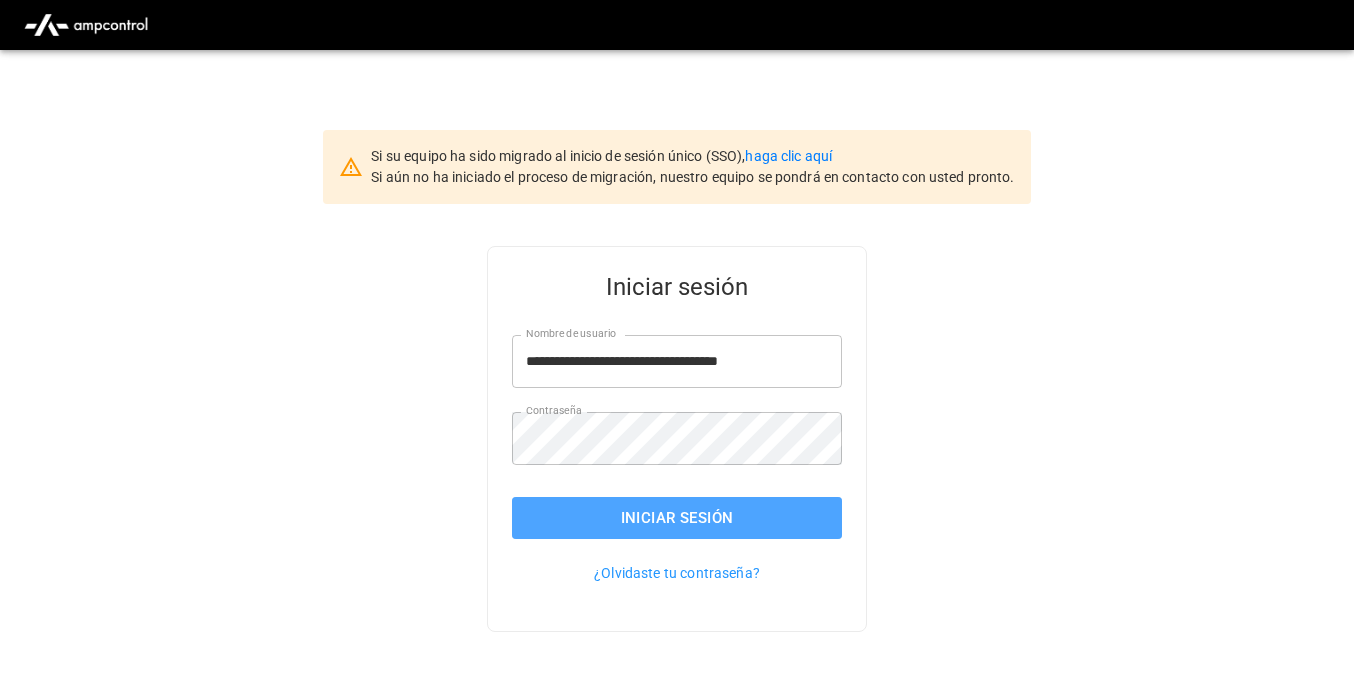 click on "Iniciar sesión" at bounding box center [677, 518] 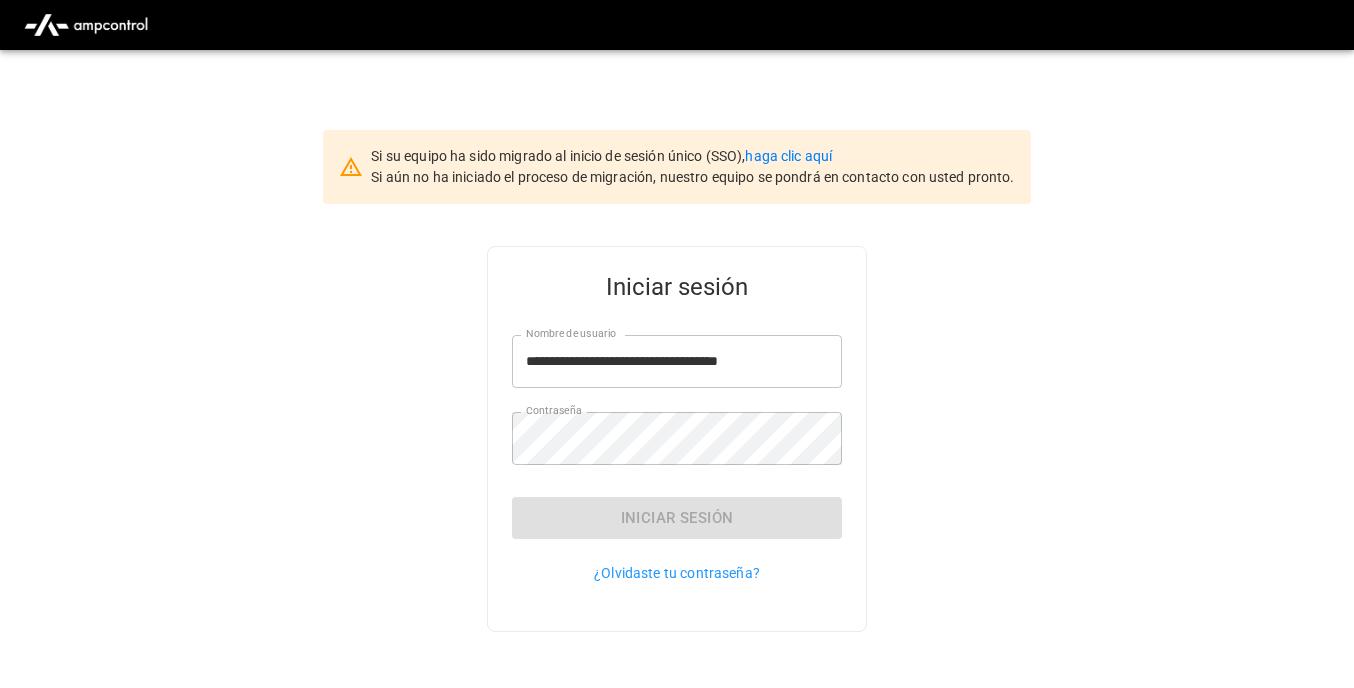 type 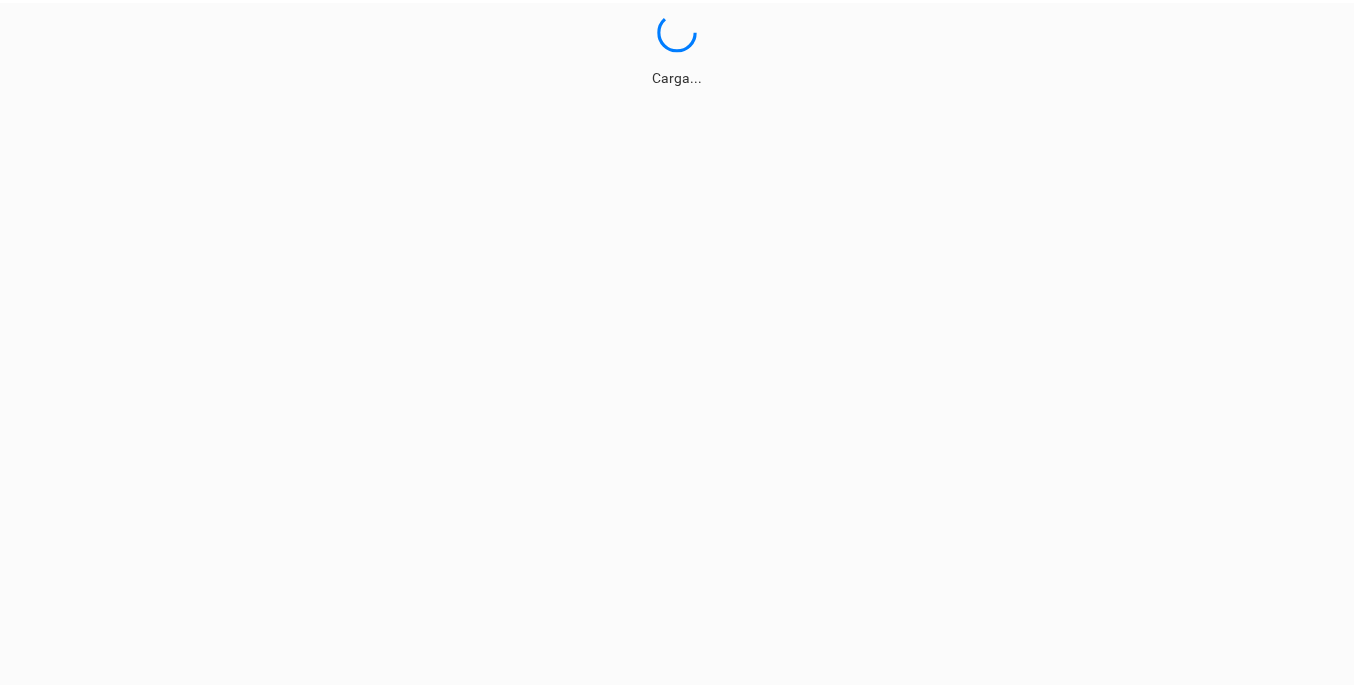 scroll, scrollTop: 0, scrollLeft: 0, axis: both 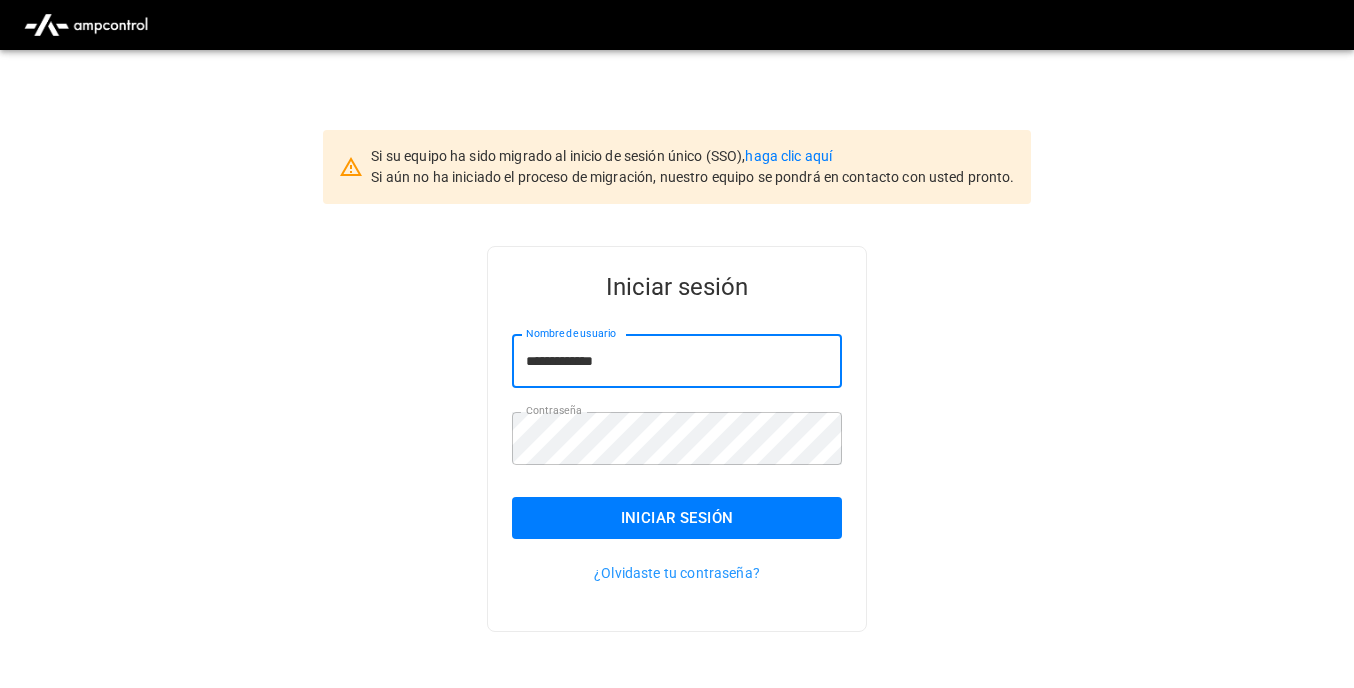 click on "**********" at bounding box center [677, 361] 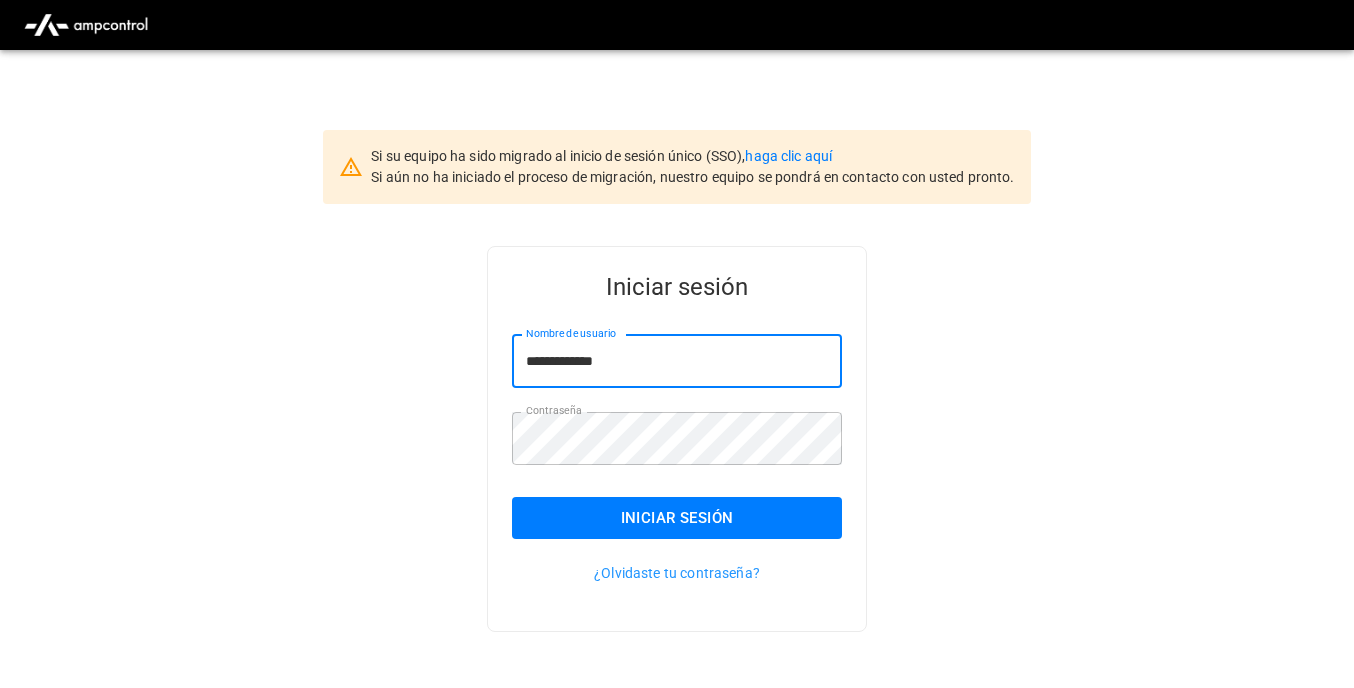 type on "**********" 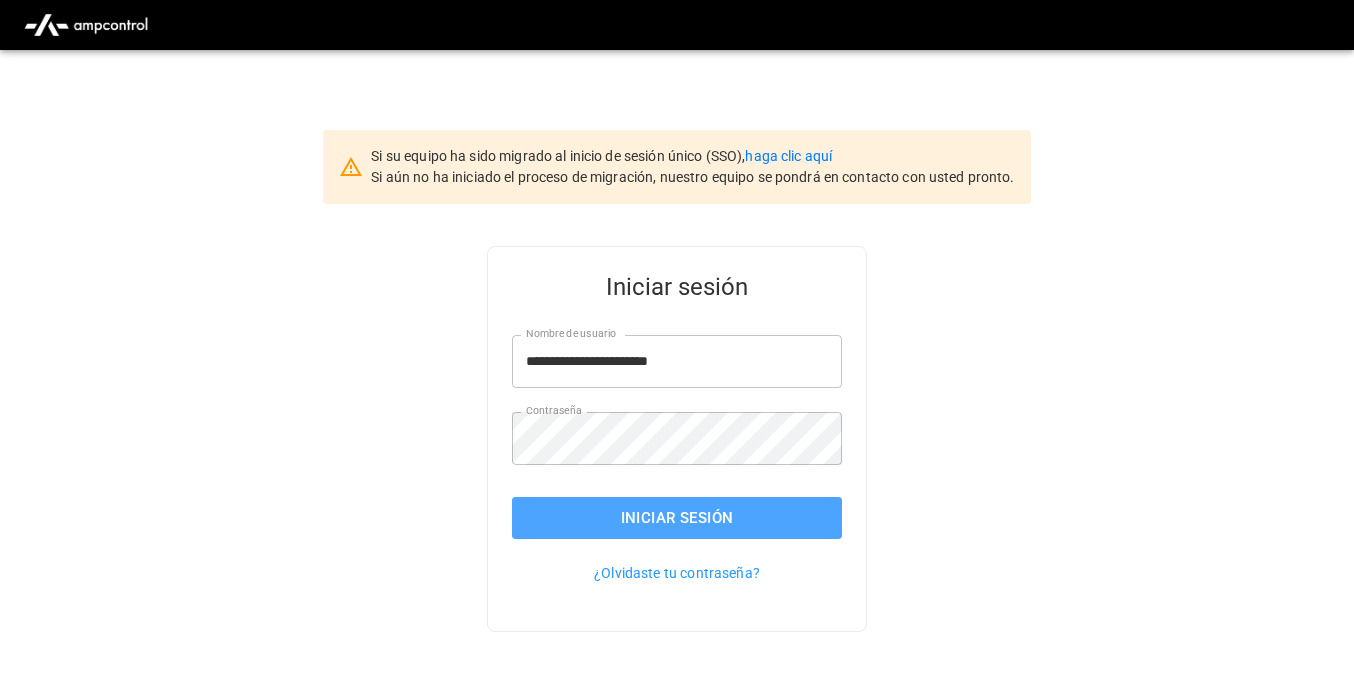 click on "Iniciar sesión" at bounding box center (677, 518) 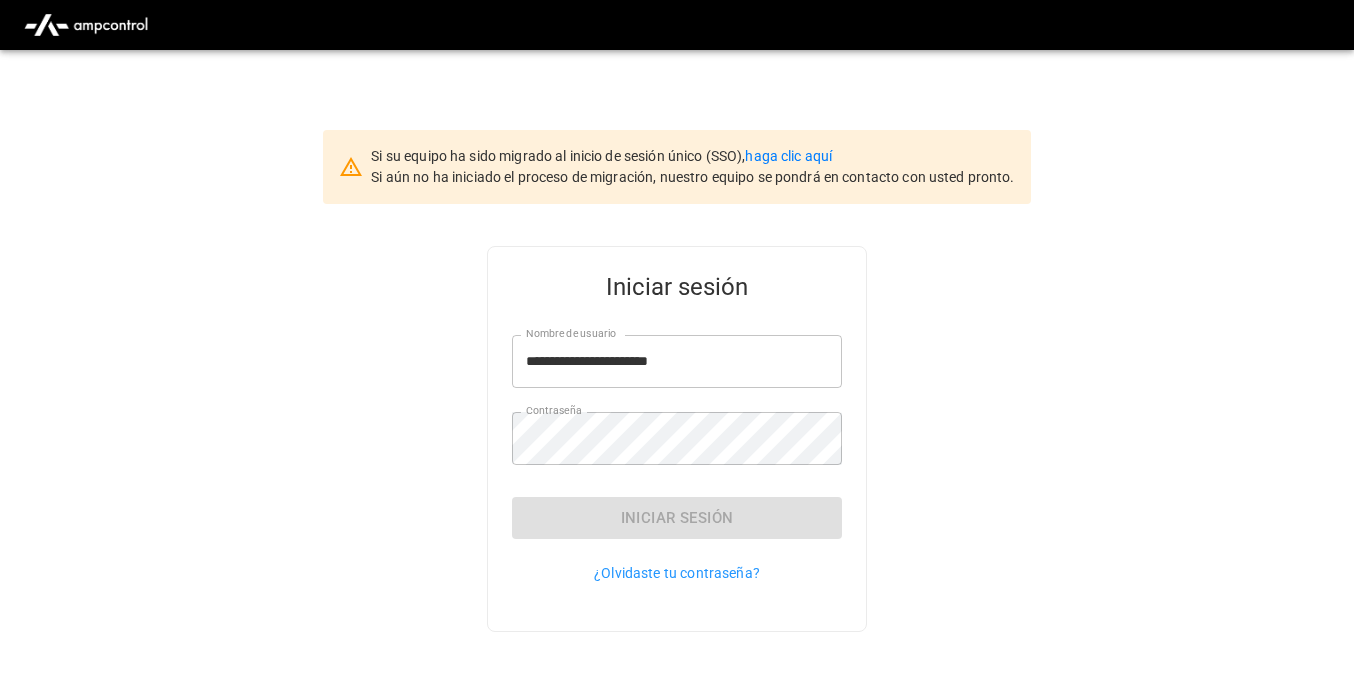 type 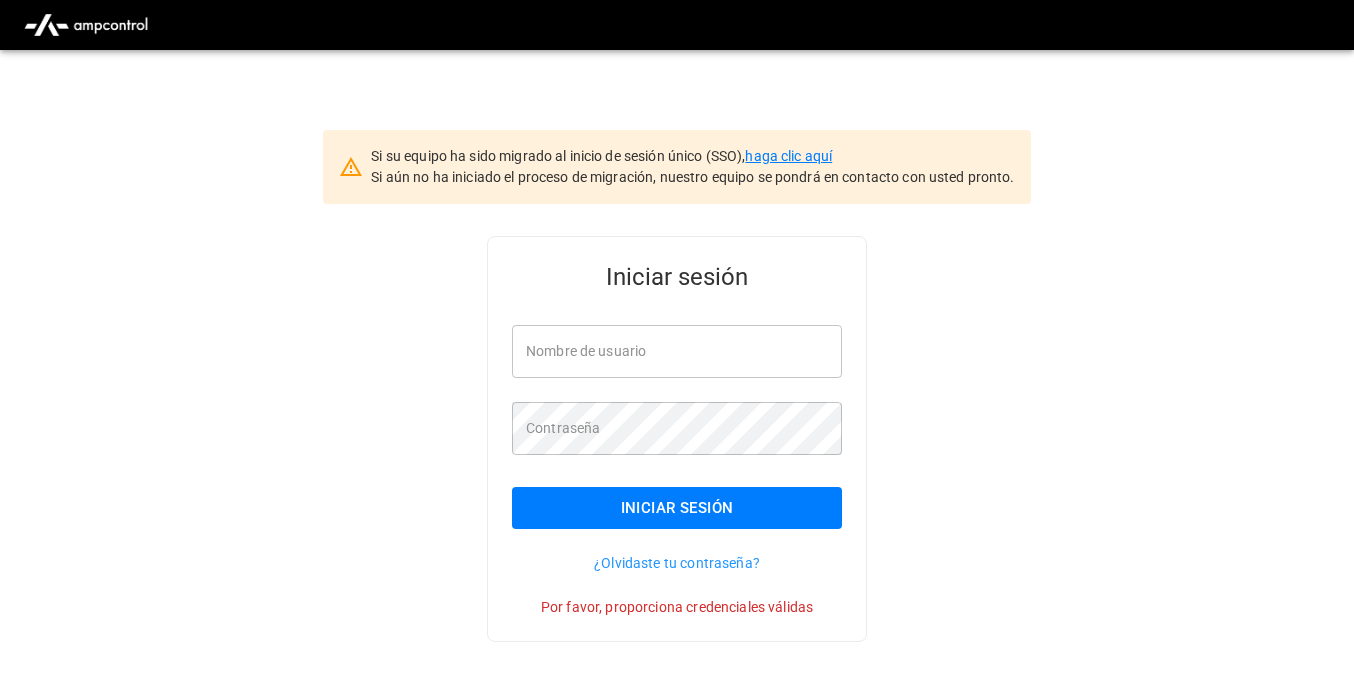 click on "haga clic aquí" at bounding box center (788, 156) 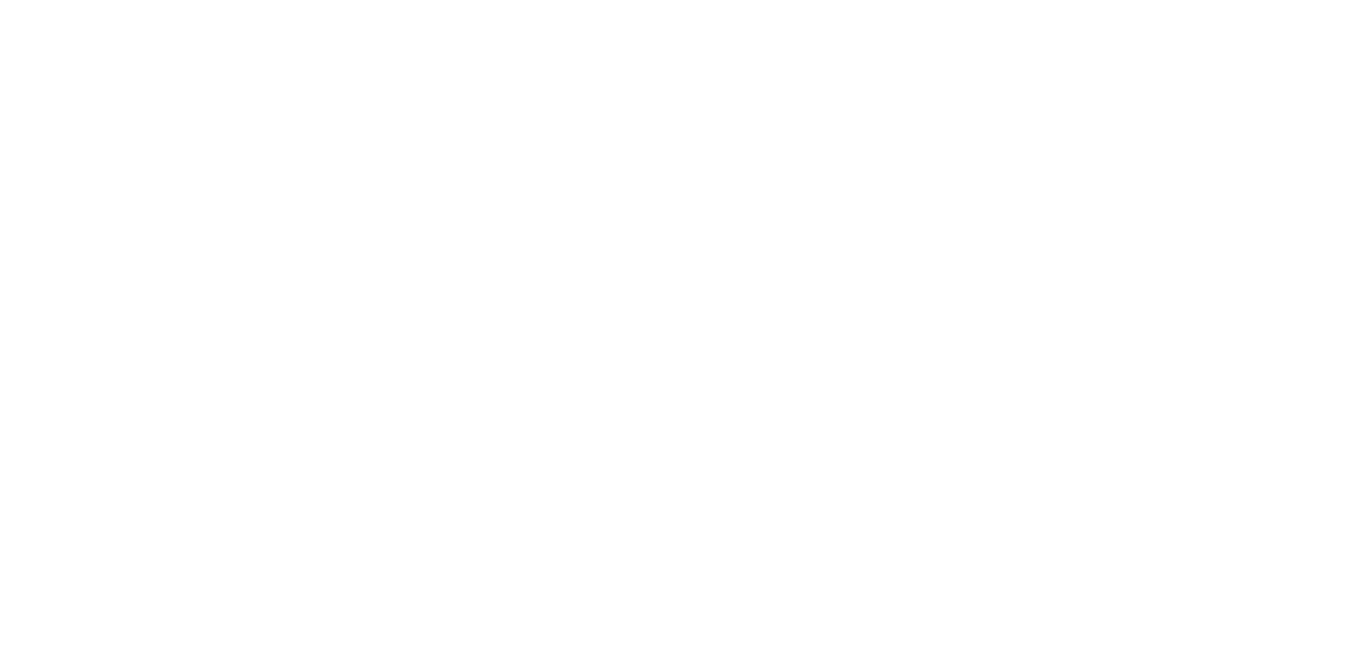 scroll, scrollTop: 0, scrollLeft: 0, axis: both 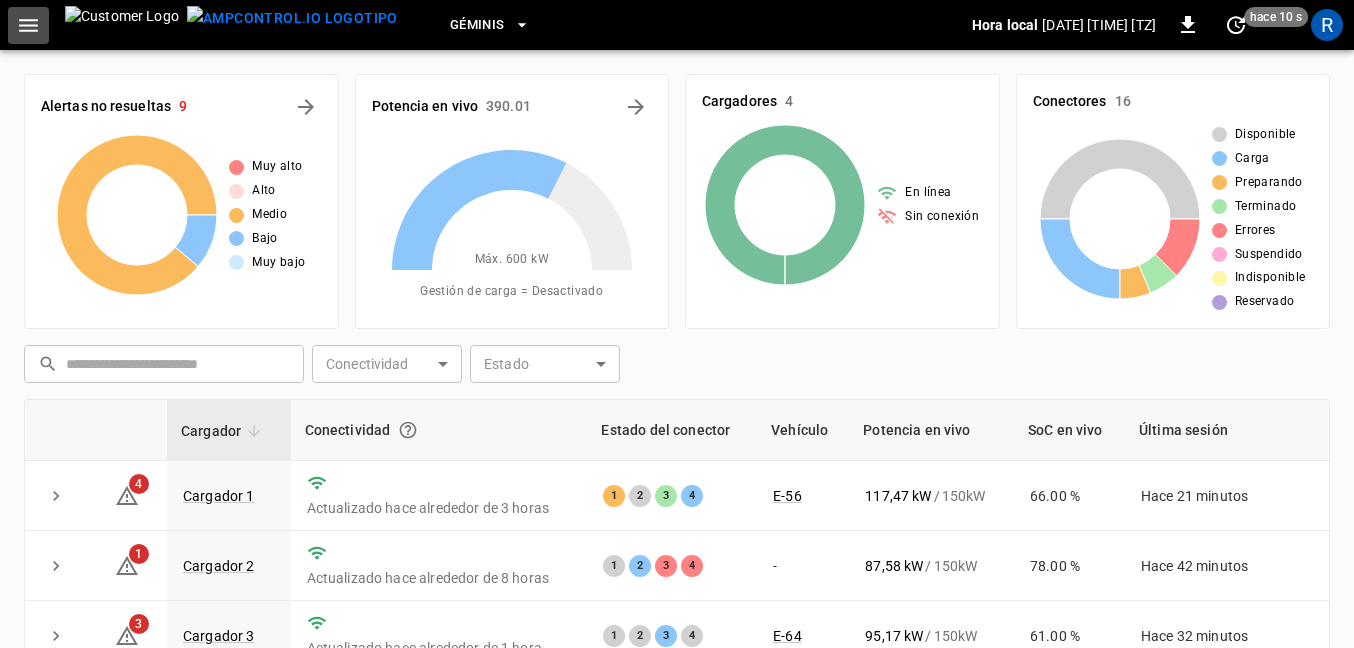 click 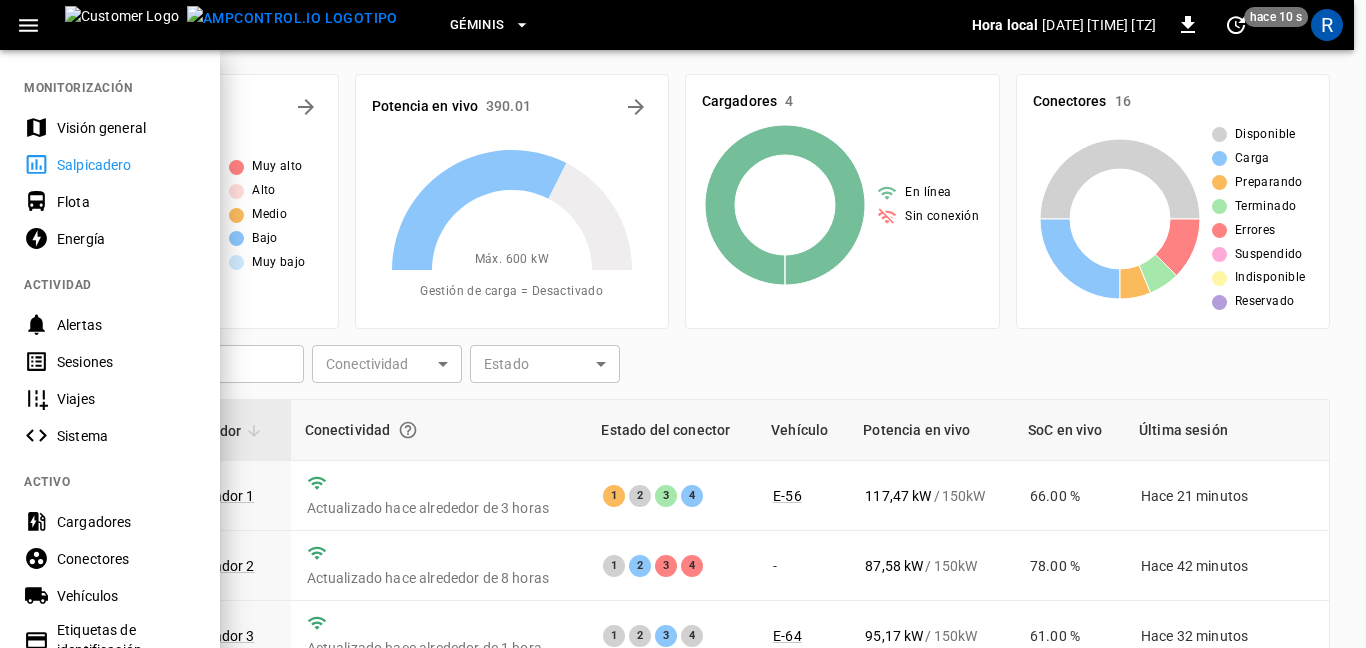 click on "Sesiones" at bounding box center [126, 362] 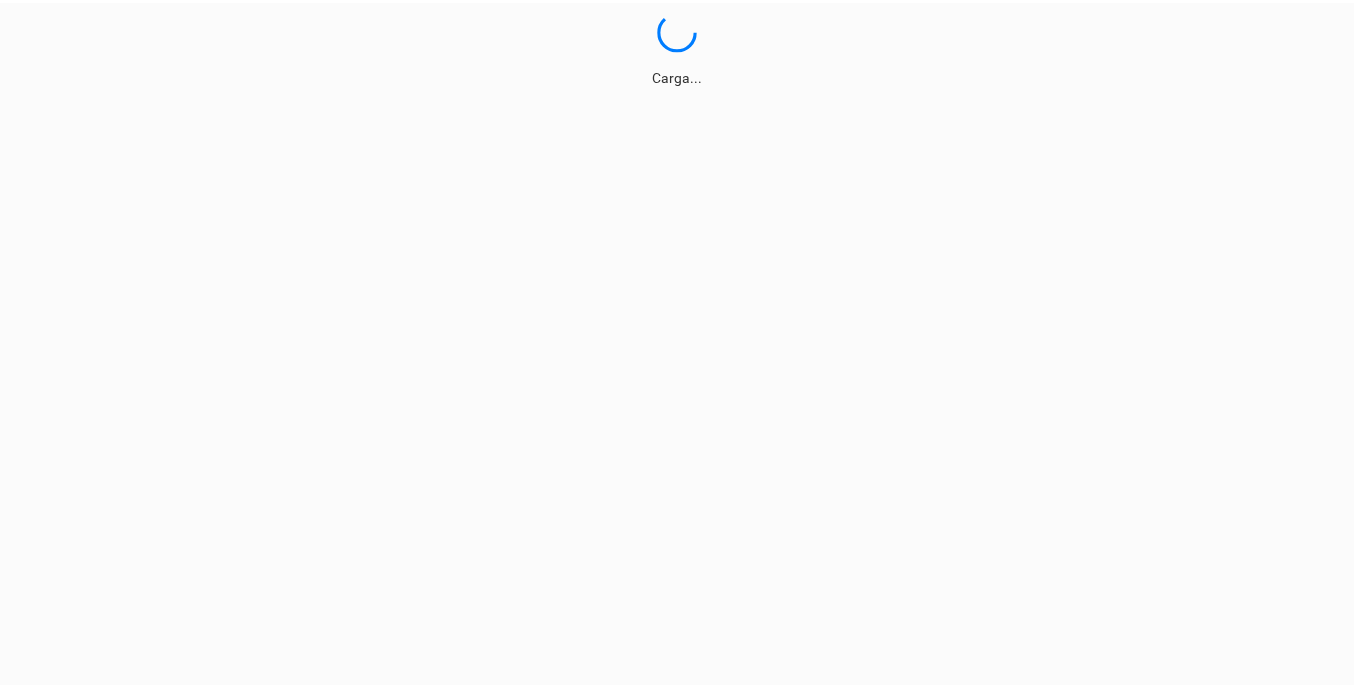 scroll, scrollTop: 0, scrollLeft: 0, axis: both 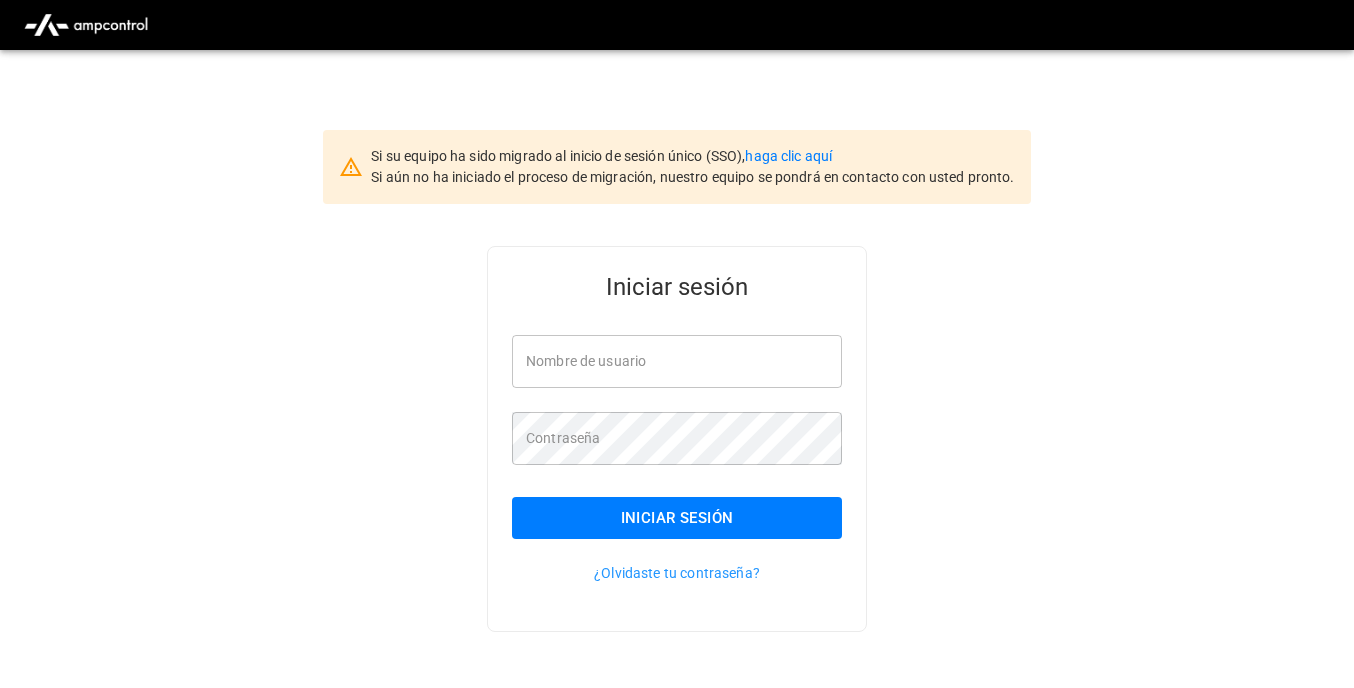 type on "**********" 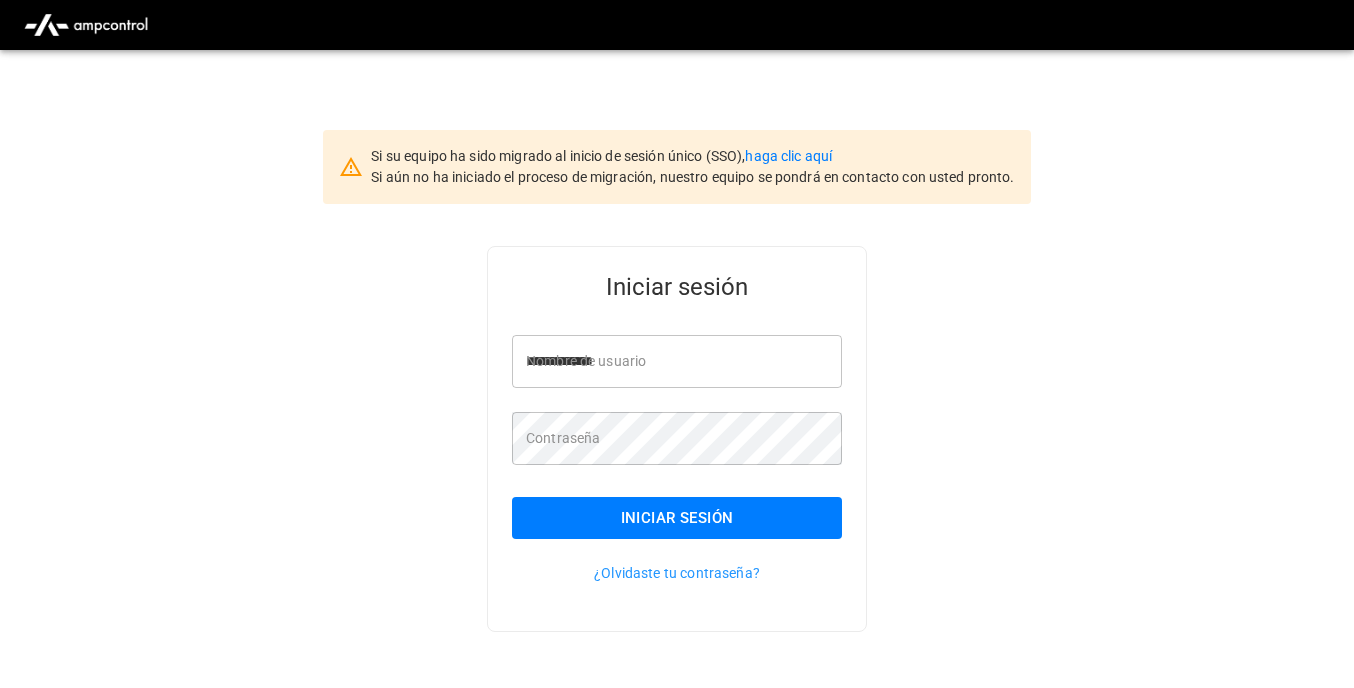 click on "Iniciar sesión" at bounding box center [677, 518] 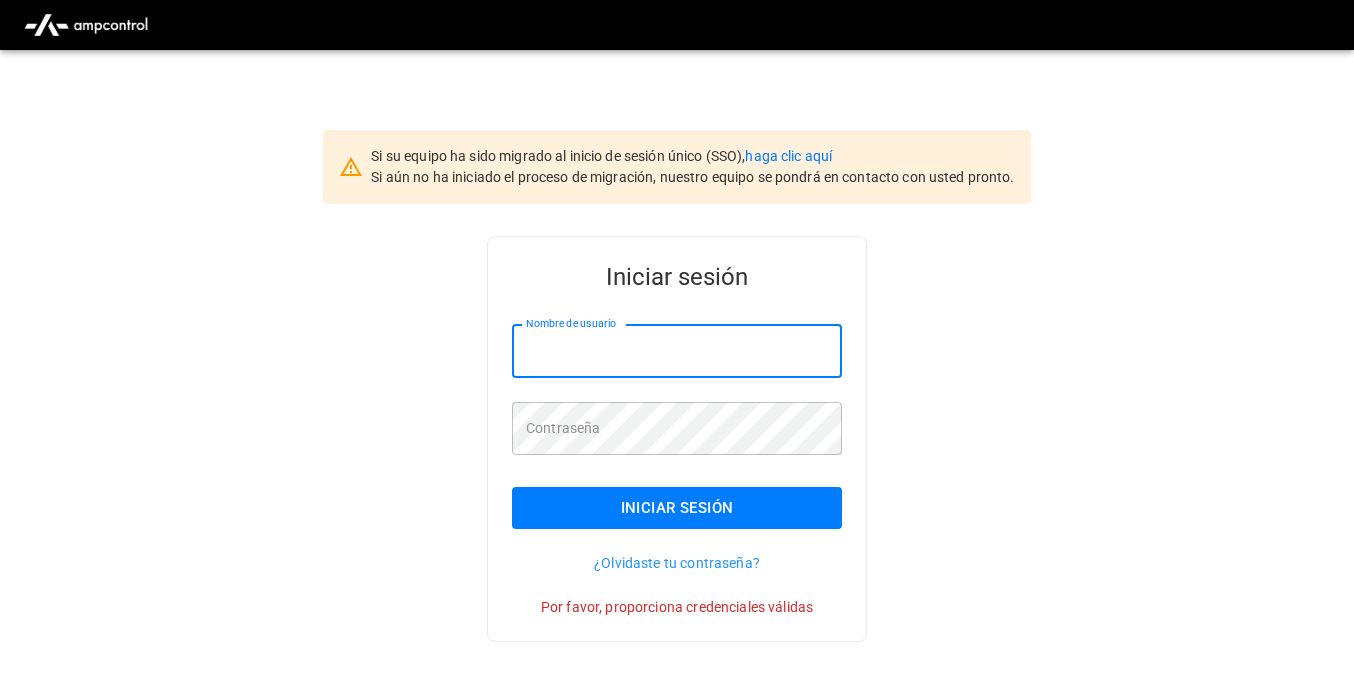 click on "Nombre de usuario" at bounding box center (677, 351) 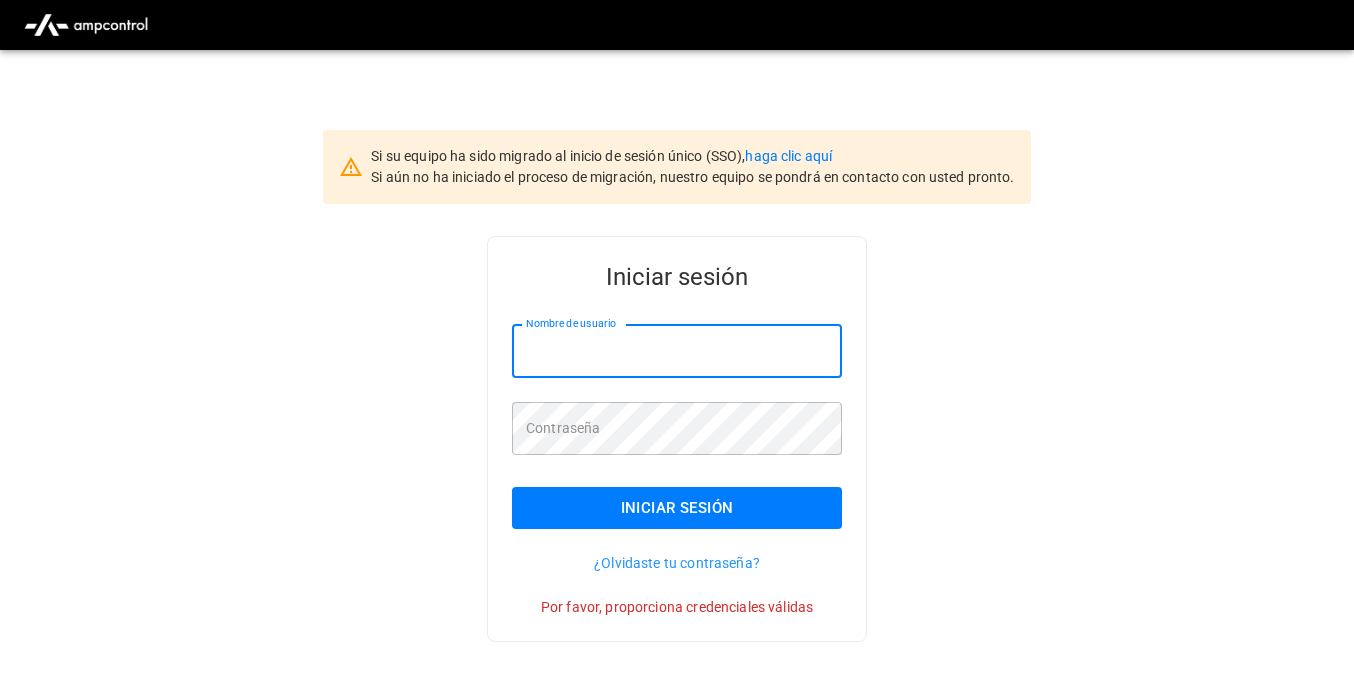 type on "**********" 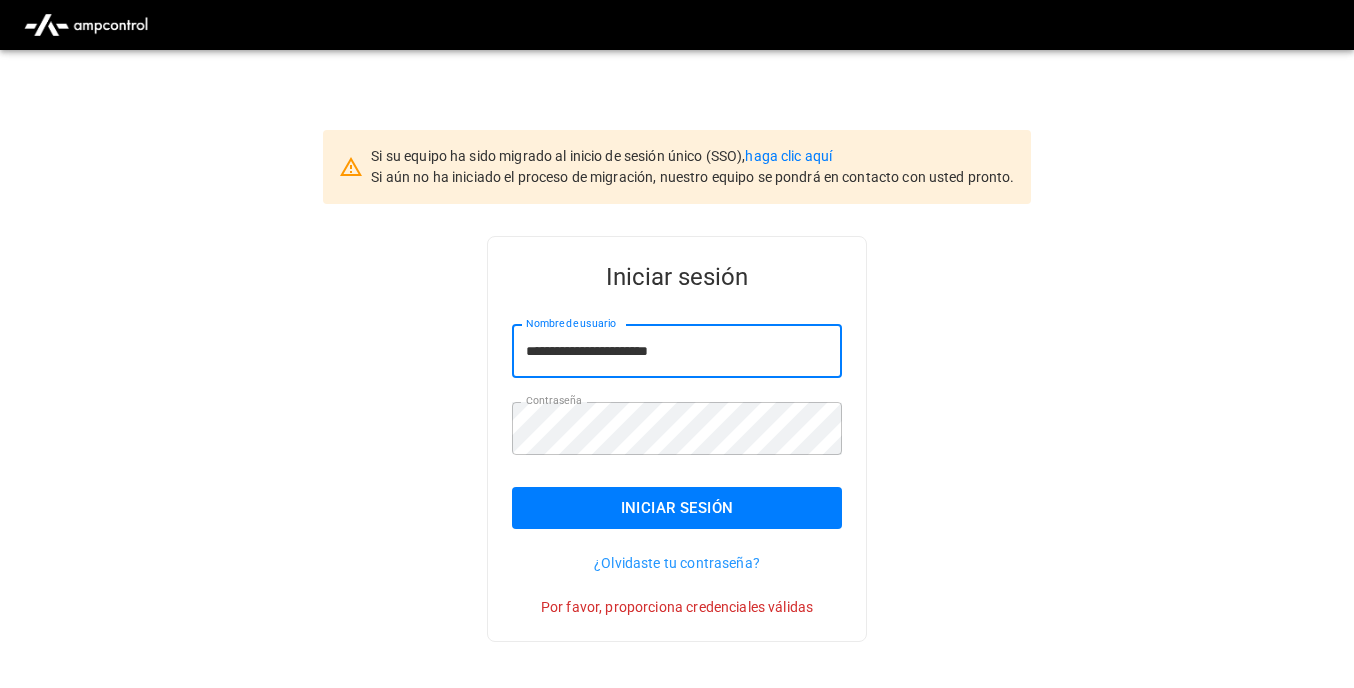 click on "Iniciar sesión" at bounding box center [677, 508] 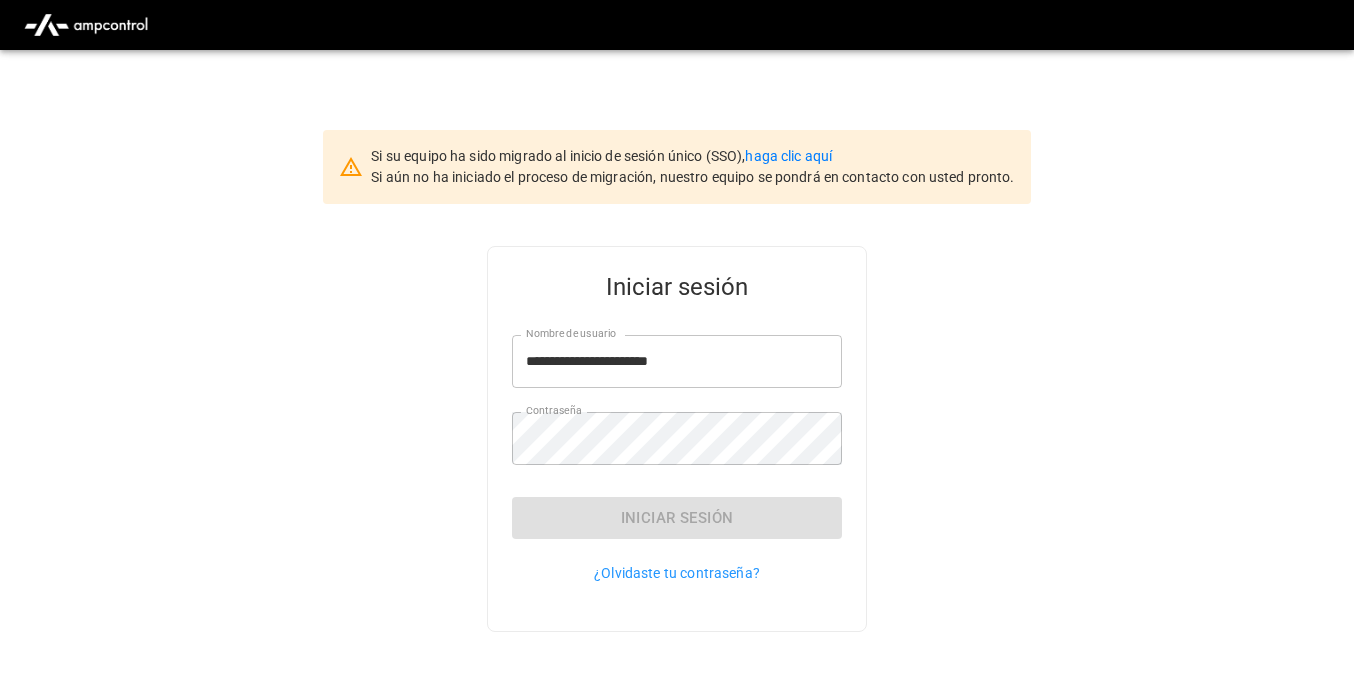 type 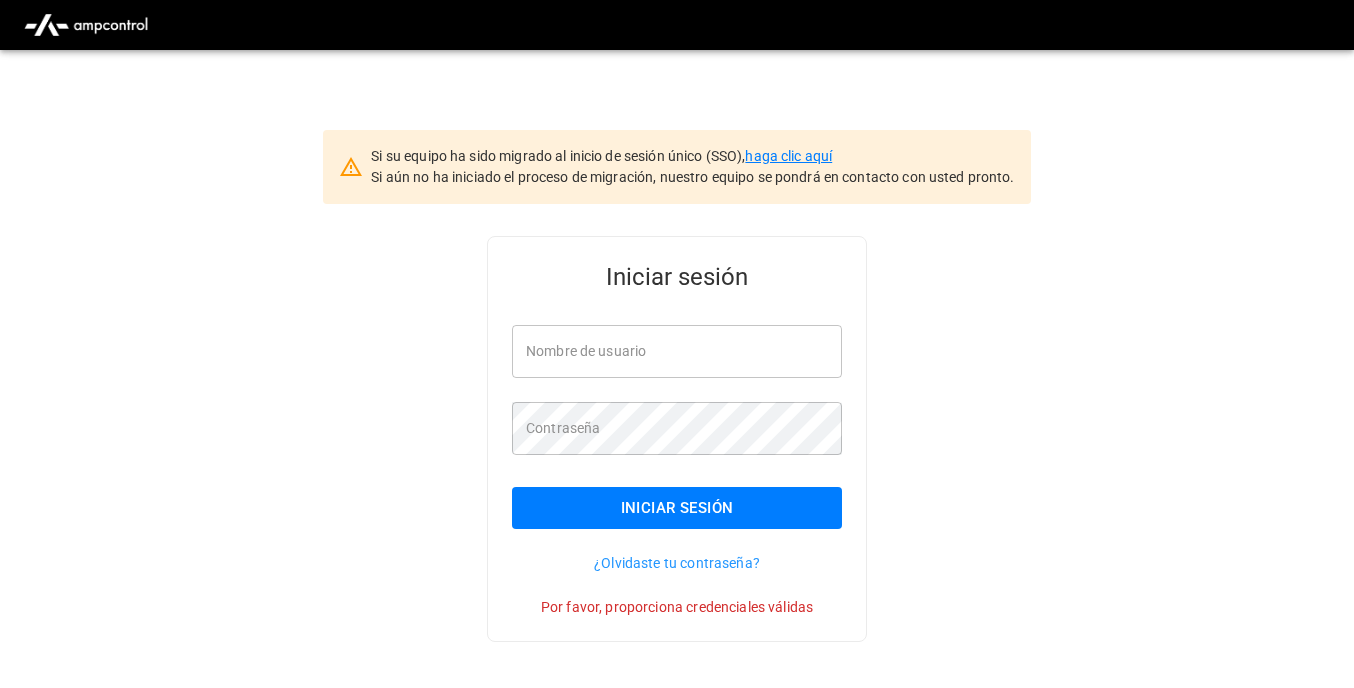 click on "haga clic aquí" at bounding box center [788, 156] 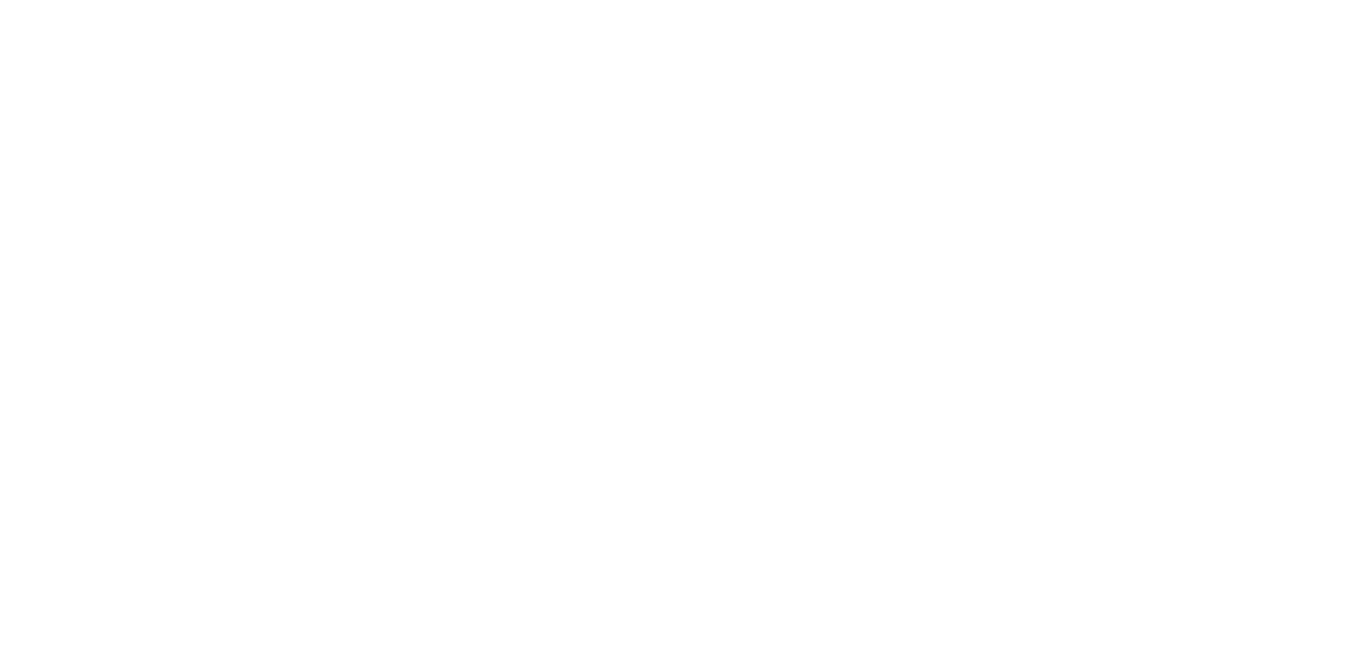 scroll, scrollTop: 0, scrollLeft: 0, axis: both 